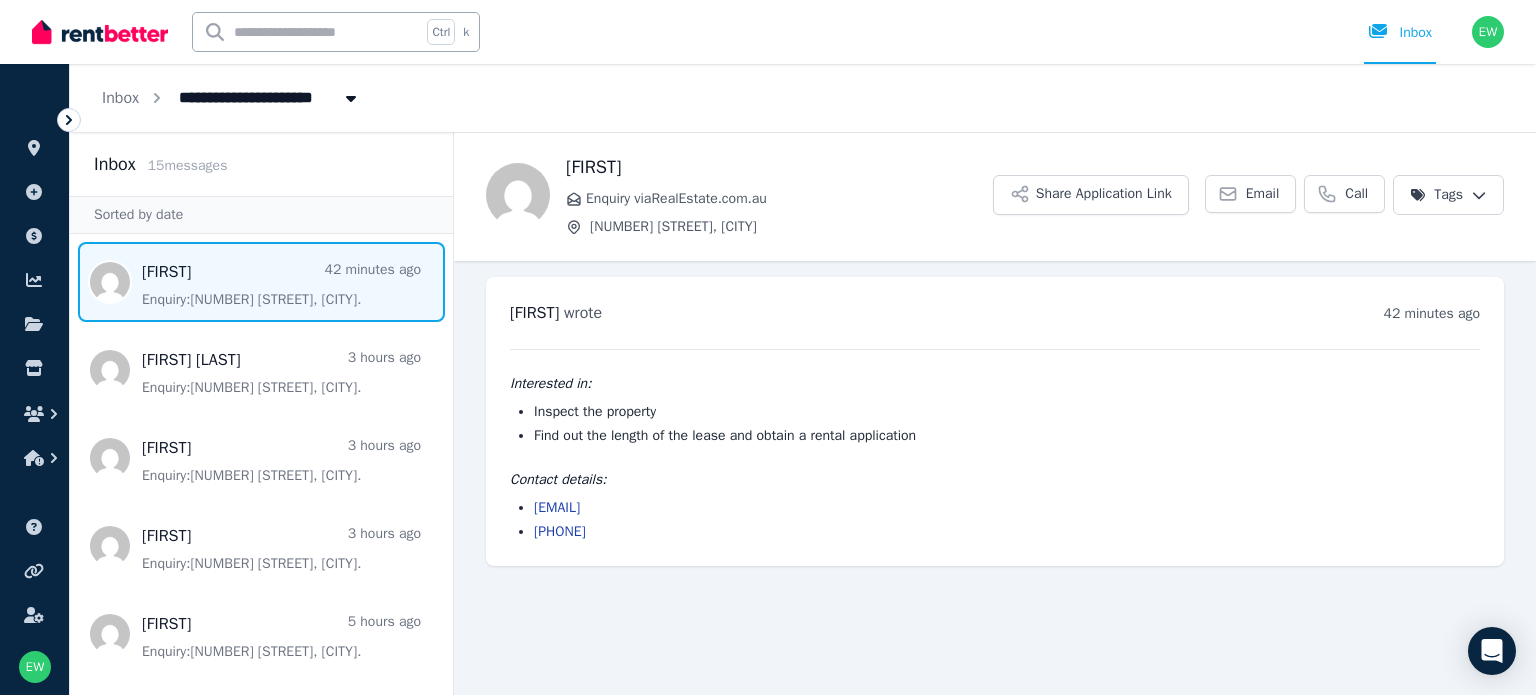 scroll, scrollTop: 0, scrollLeft: 0, axis: both 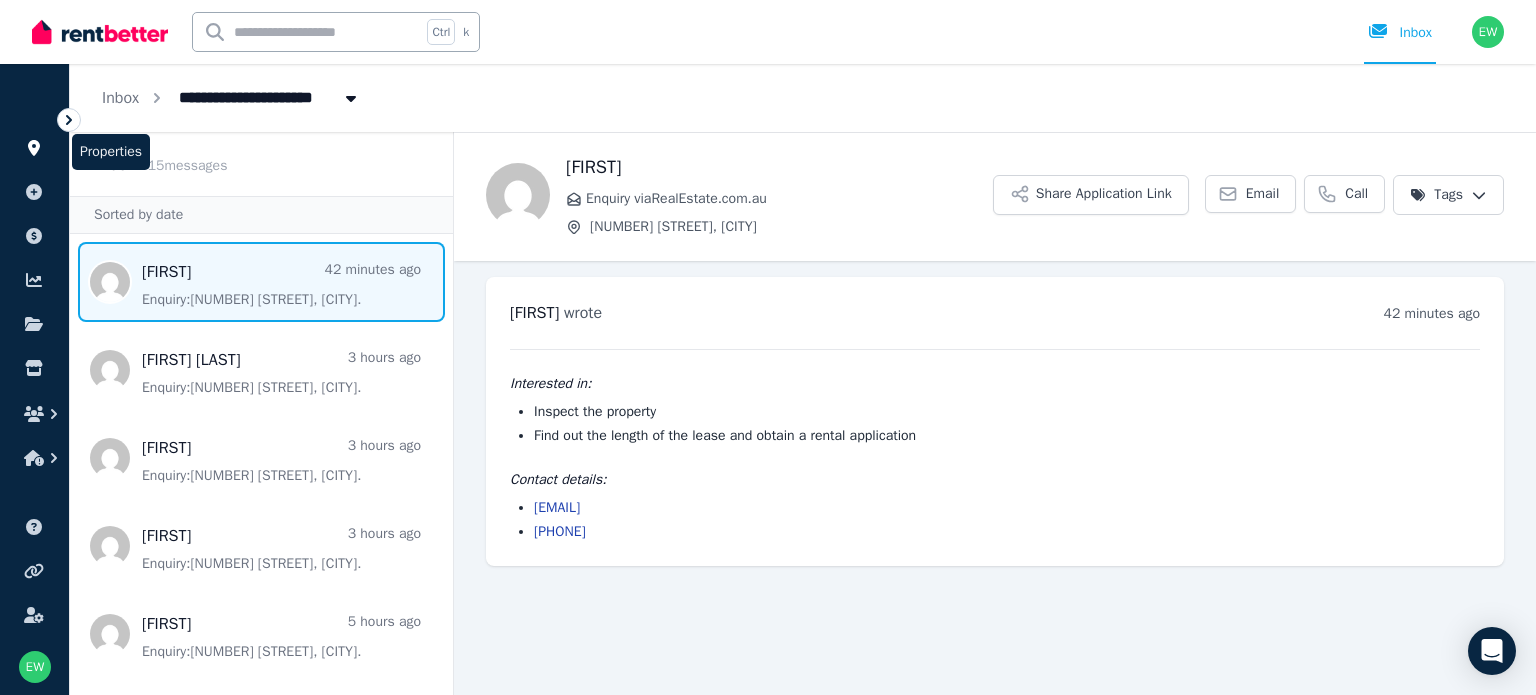 click 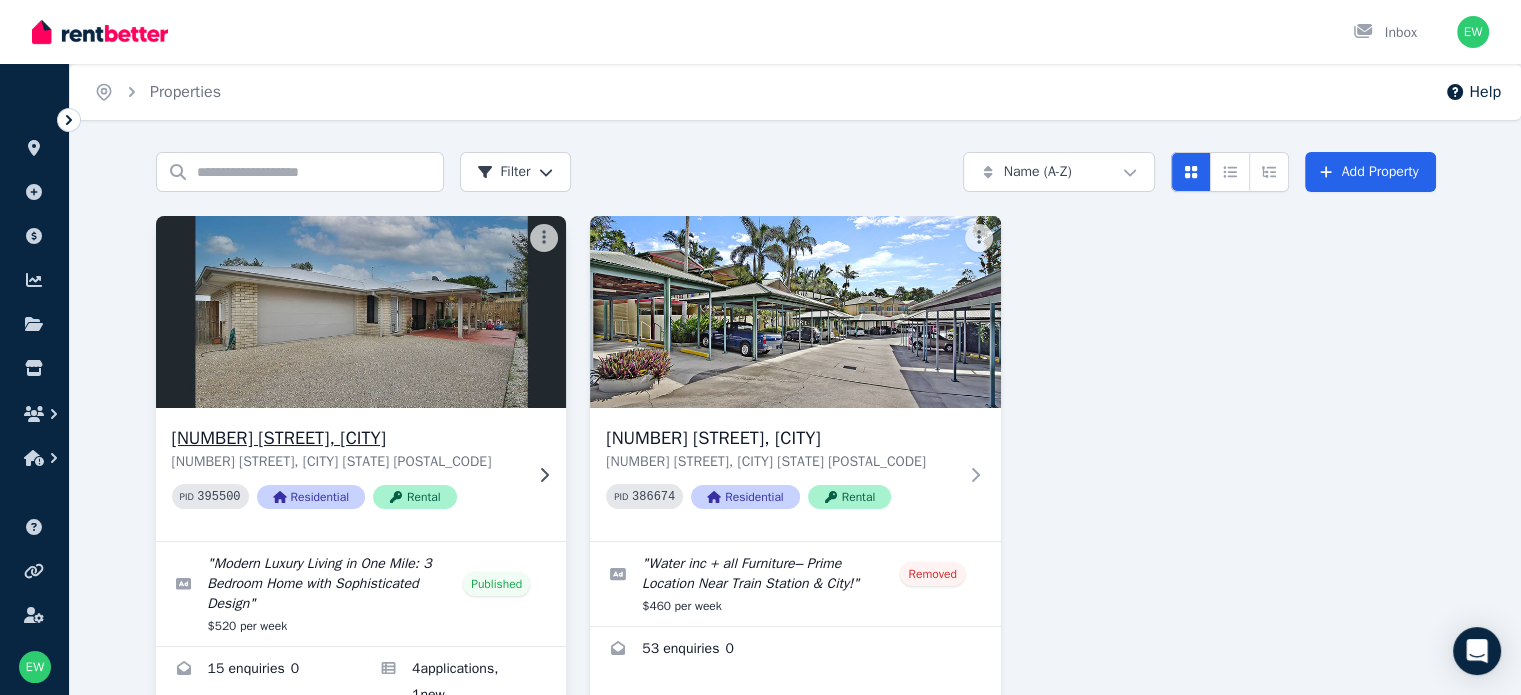scroll, scrollTop: 71, scrollLeft: 0, axis: vertical 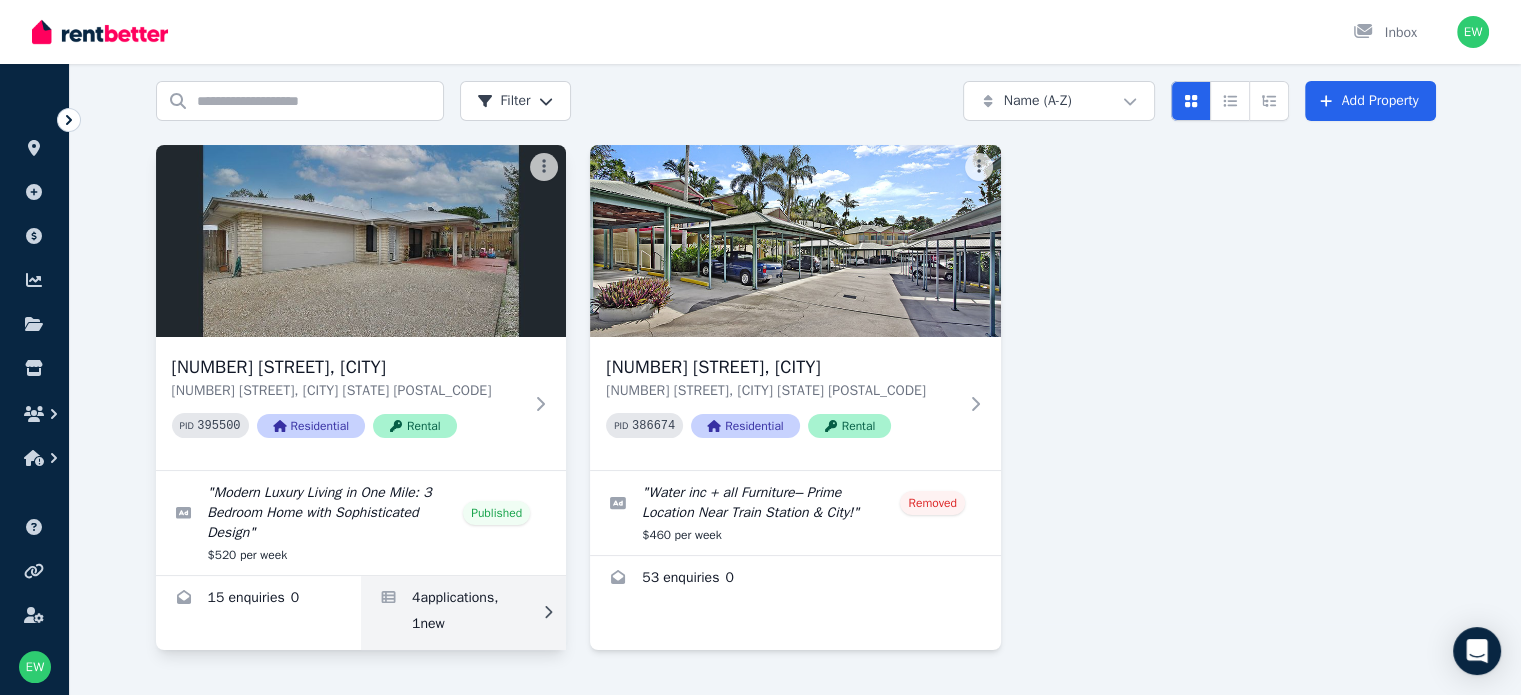 click at bounding box center [463, 613] 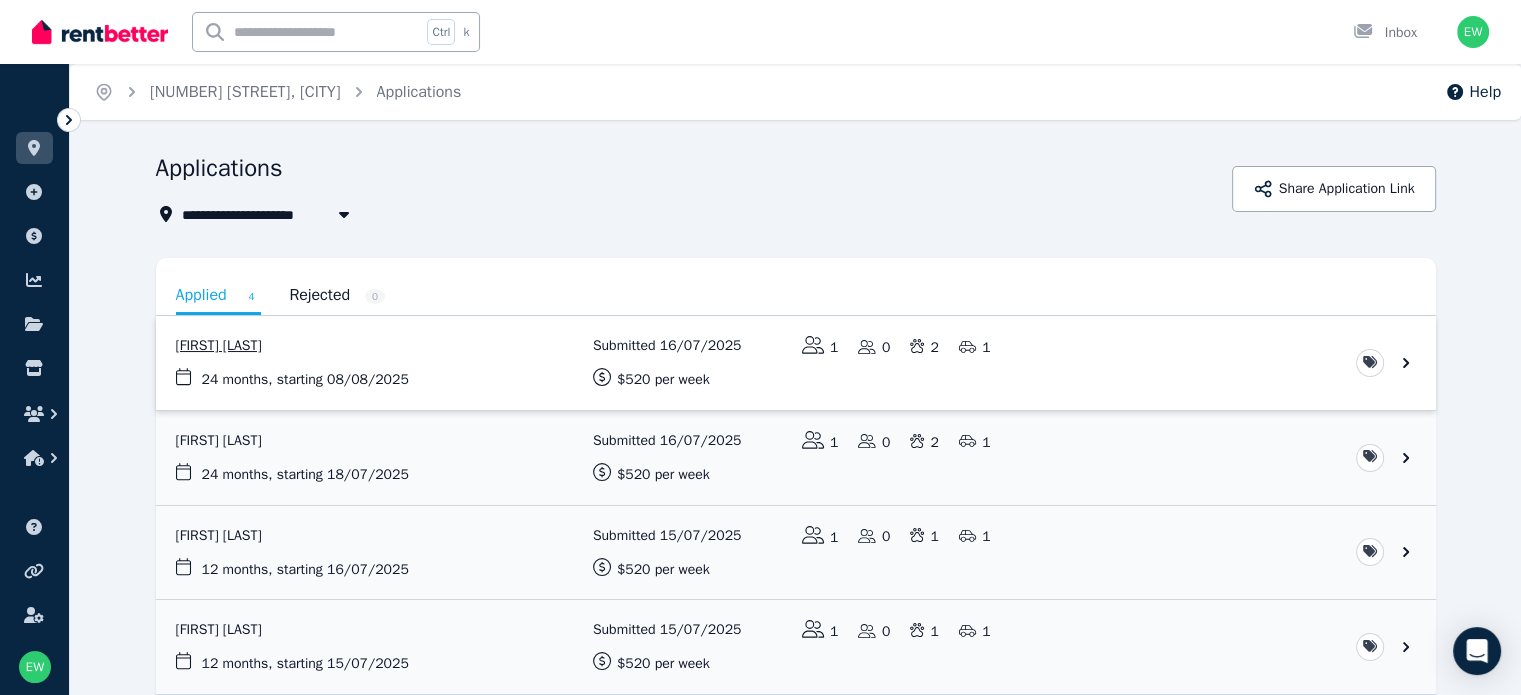 click at bounding box center [796, 363] 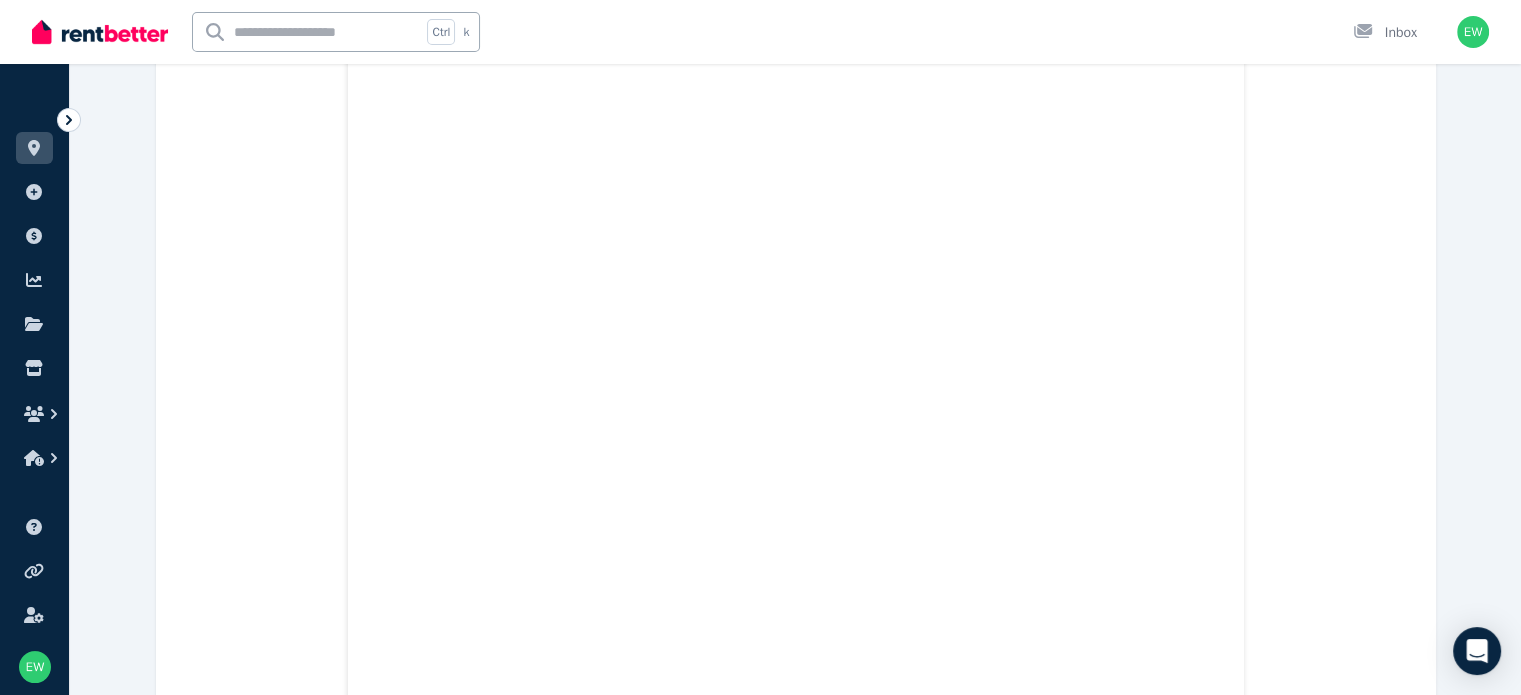 scroll, scrollTop: 3104, scrollLeft: 0, axis: vertical 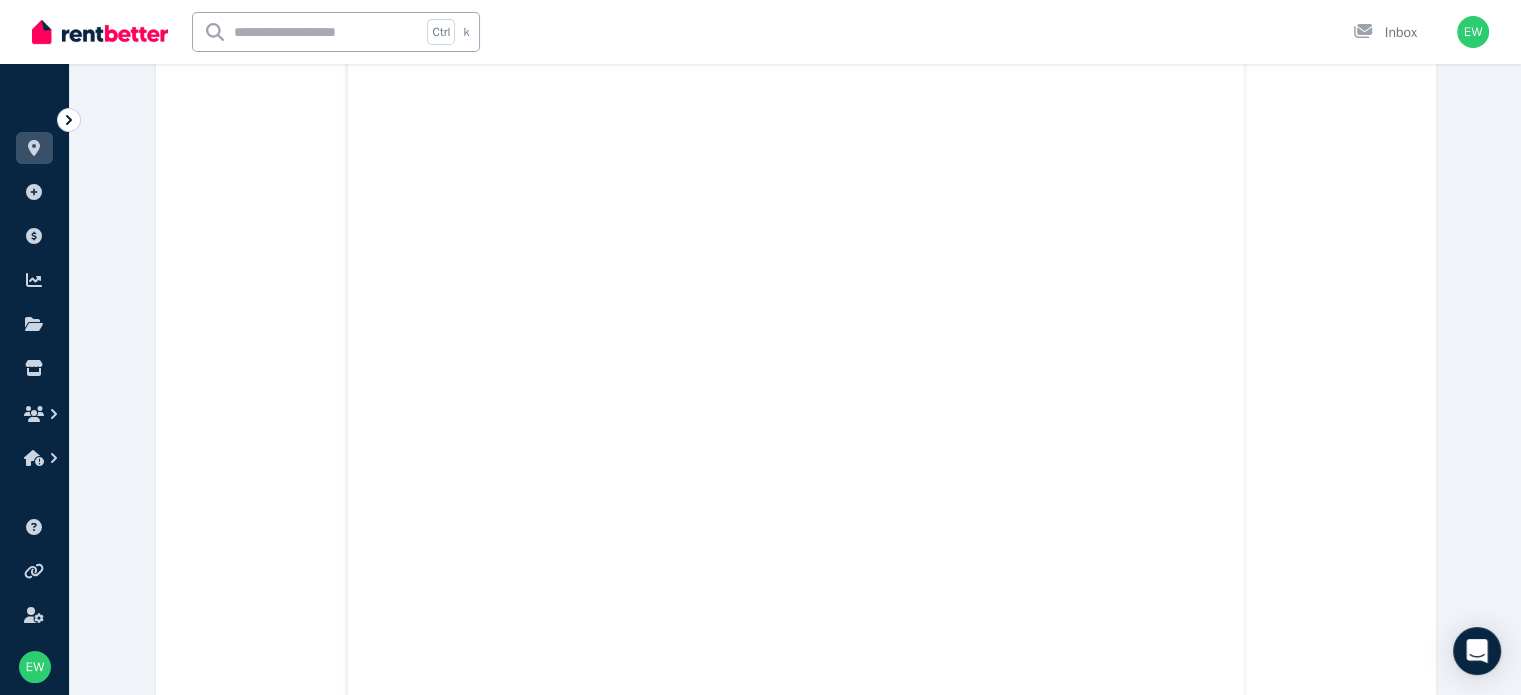 click on "Application.pdf IMG_7259.jpg IMG_7260.jpg IMG_7261.jpg IMG_7262.jpg Payslips_00490570_20250604.pdf Payslips_00490570_20250618.pdf i_ncome statement.pdf 633000_223873639.pdf" at bounding box center (796, 5847) 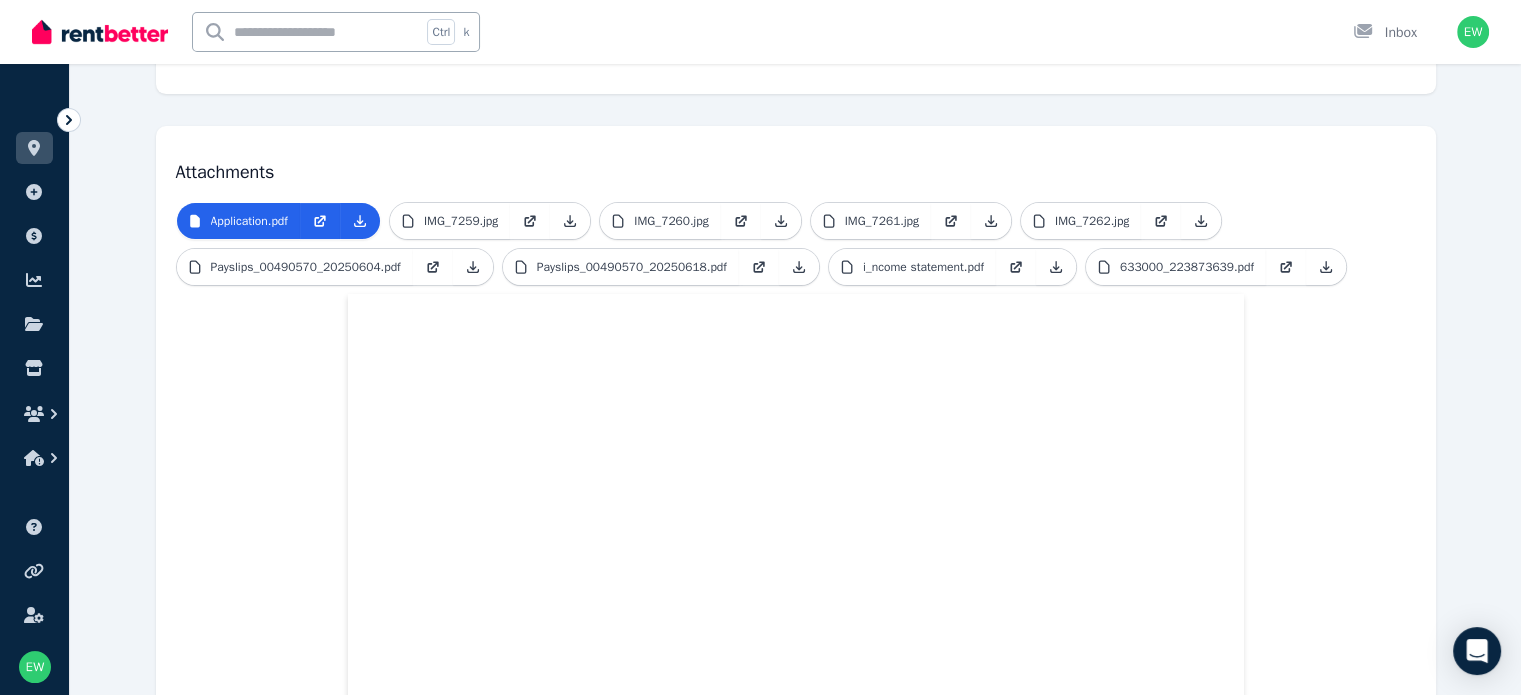 scroll, scrollTop: 340, scrollLeft: 0, axis: vertical 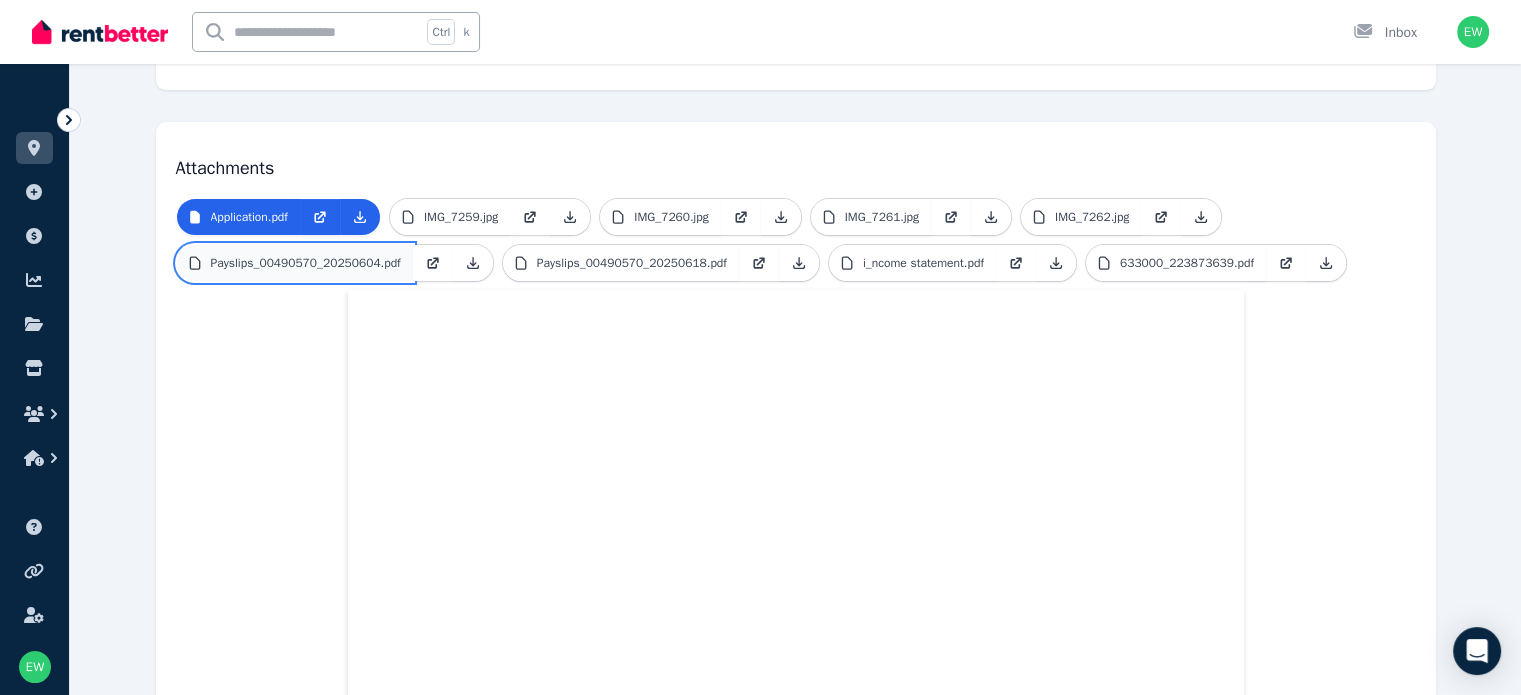 click on "Payslips_00490570_20250604.pdf" at bounding box center (306, 263) 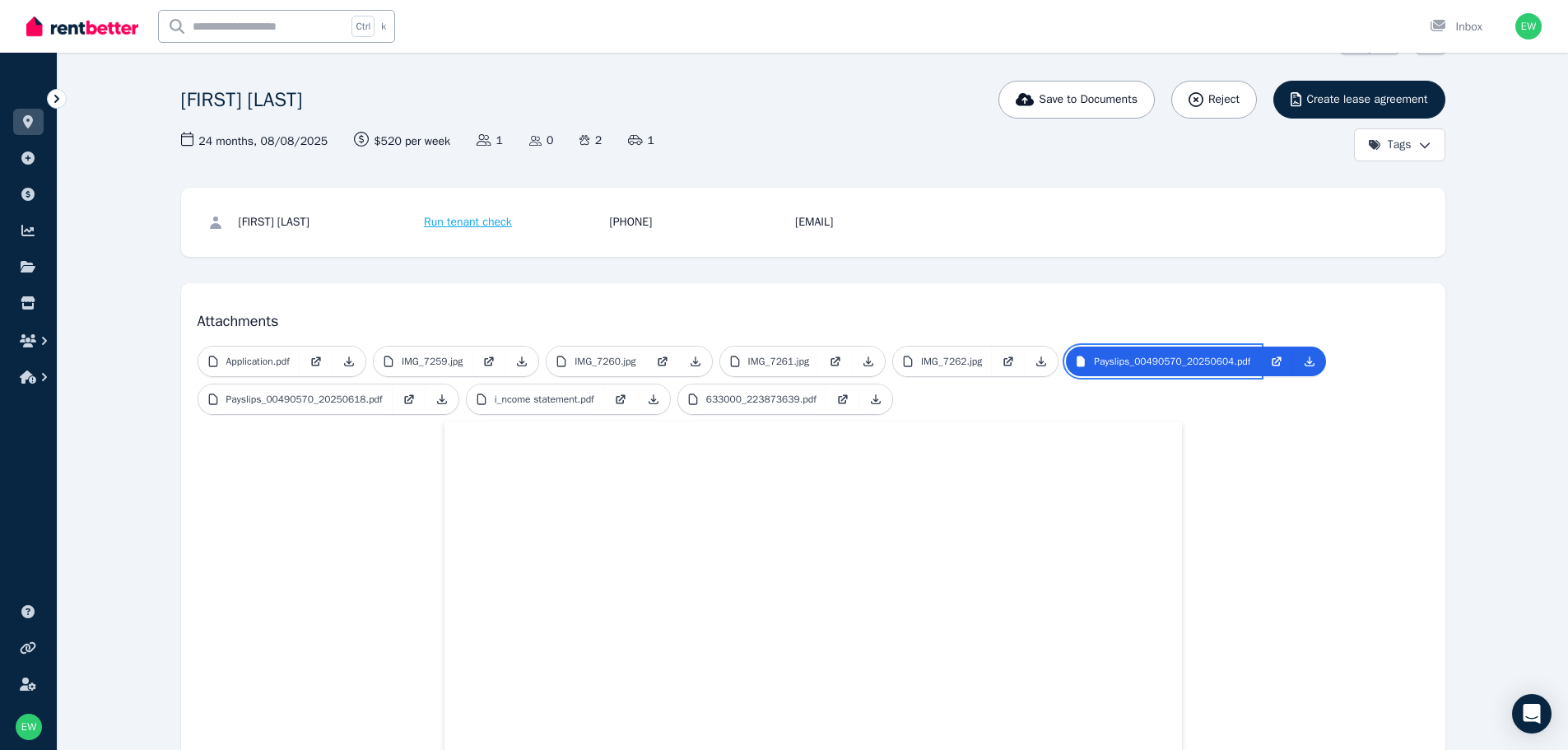 scroll, scrollTop: 0, scrollLeft: 0, axis: both 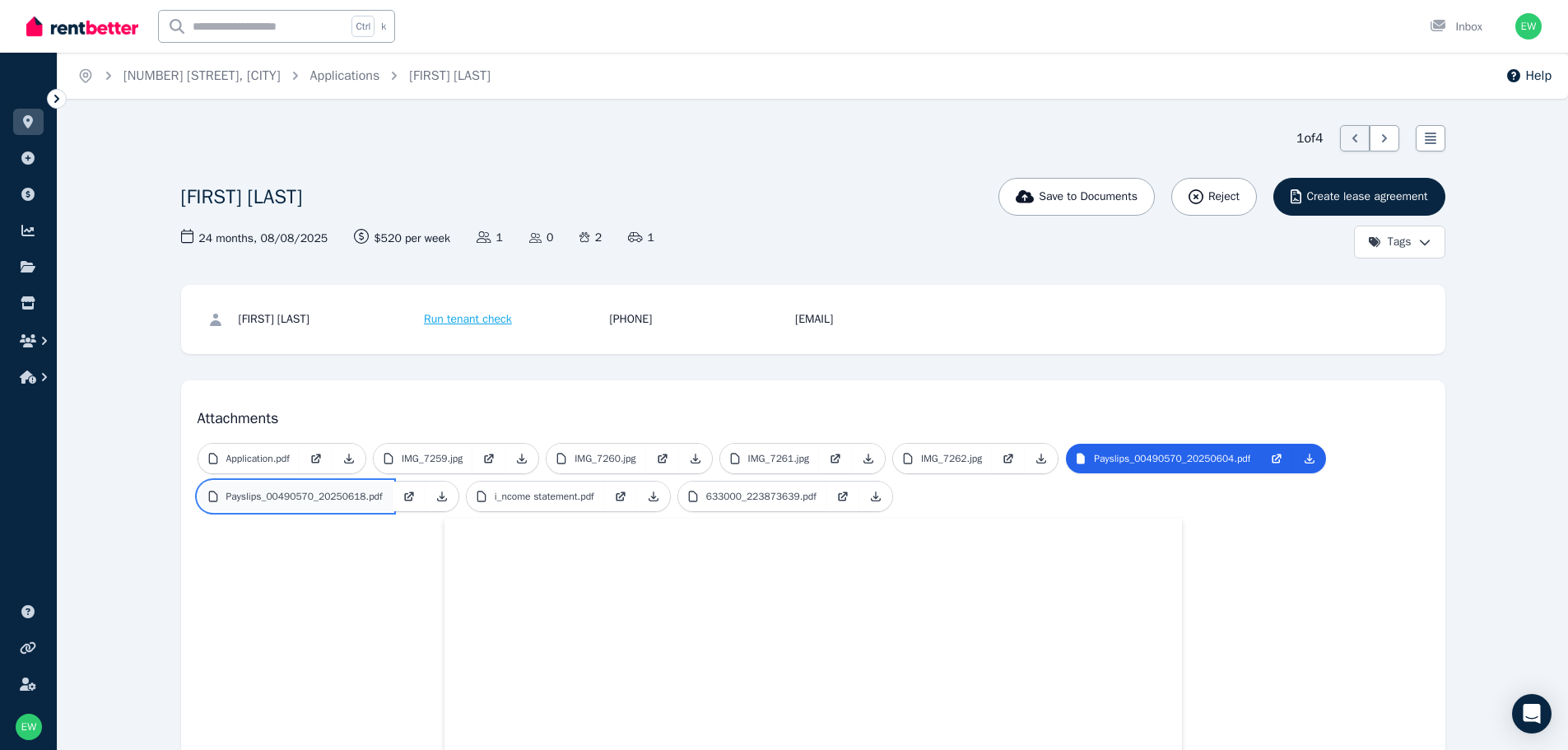 click on "Payslips_00490570_20250618.pdf" at bounding box center (305, 496) 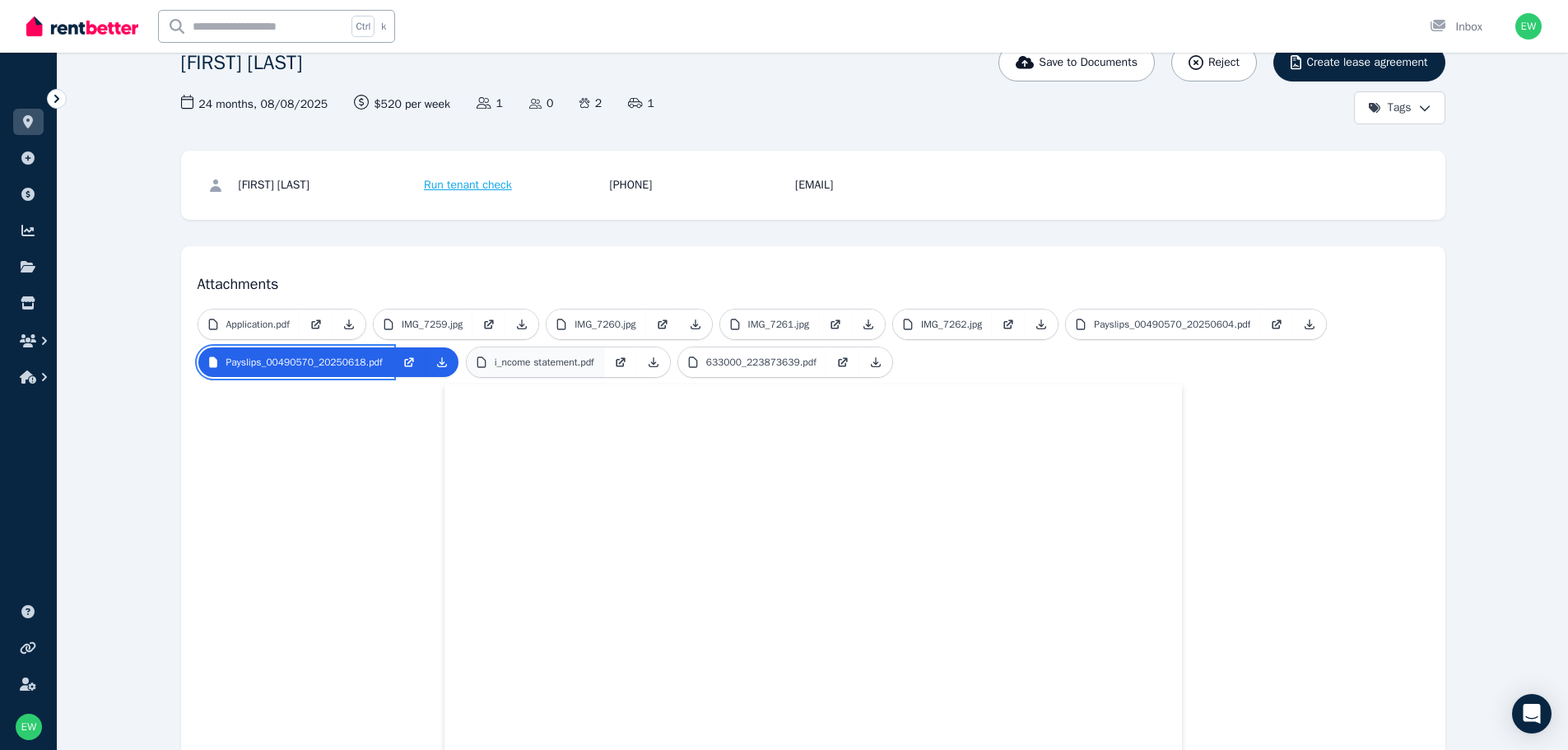 scroll, scrollTop: 108, scrollLeft: 0, axis: vertical 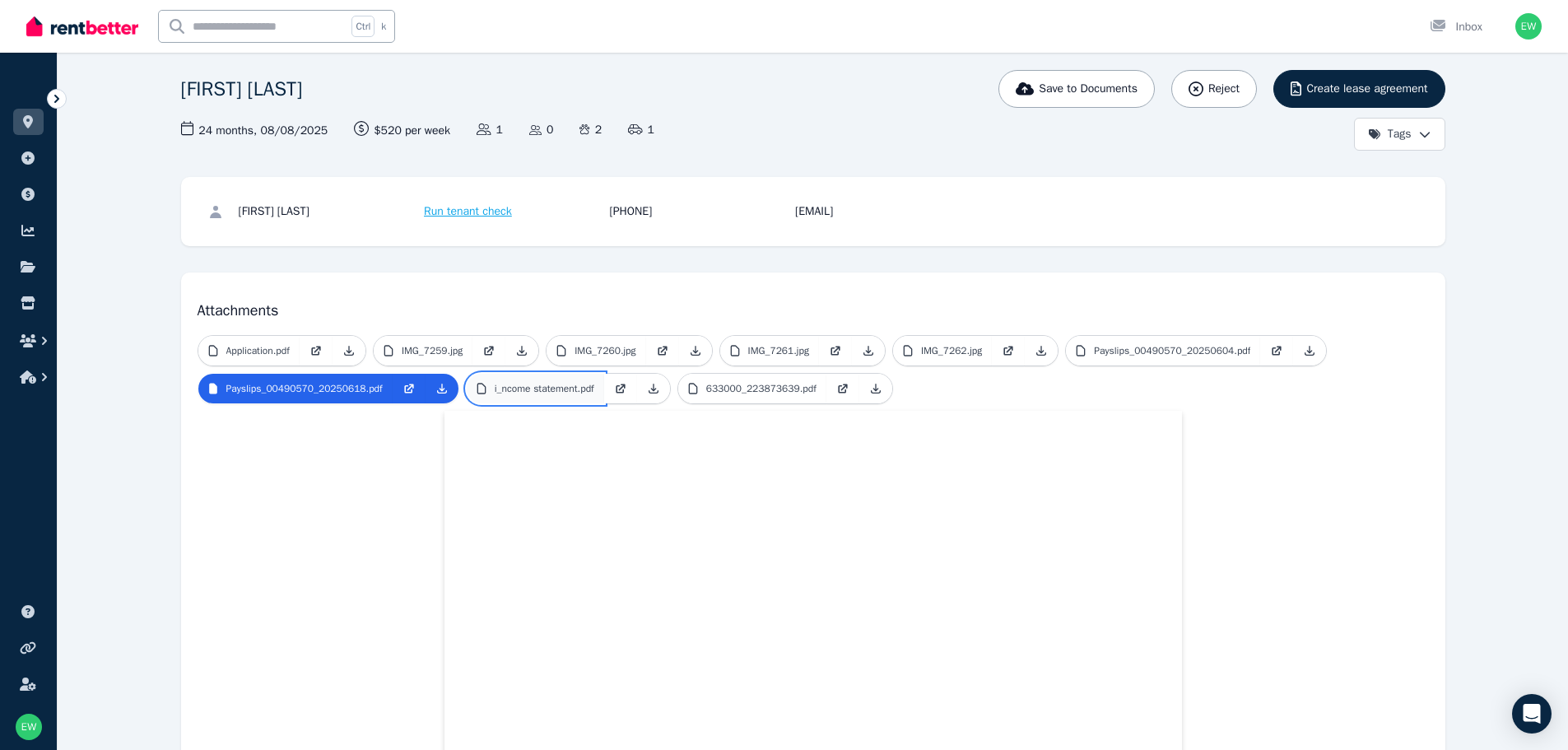 click on "i_ncome statement.pdf" at bounding box center [544, 389] 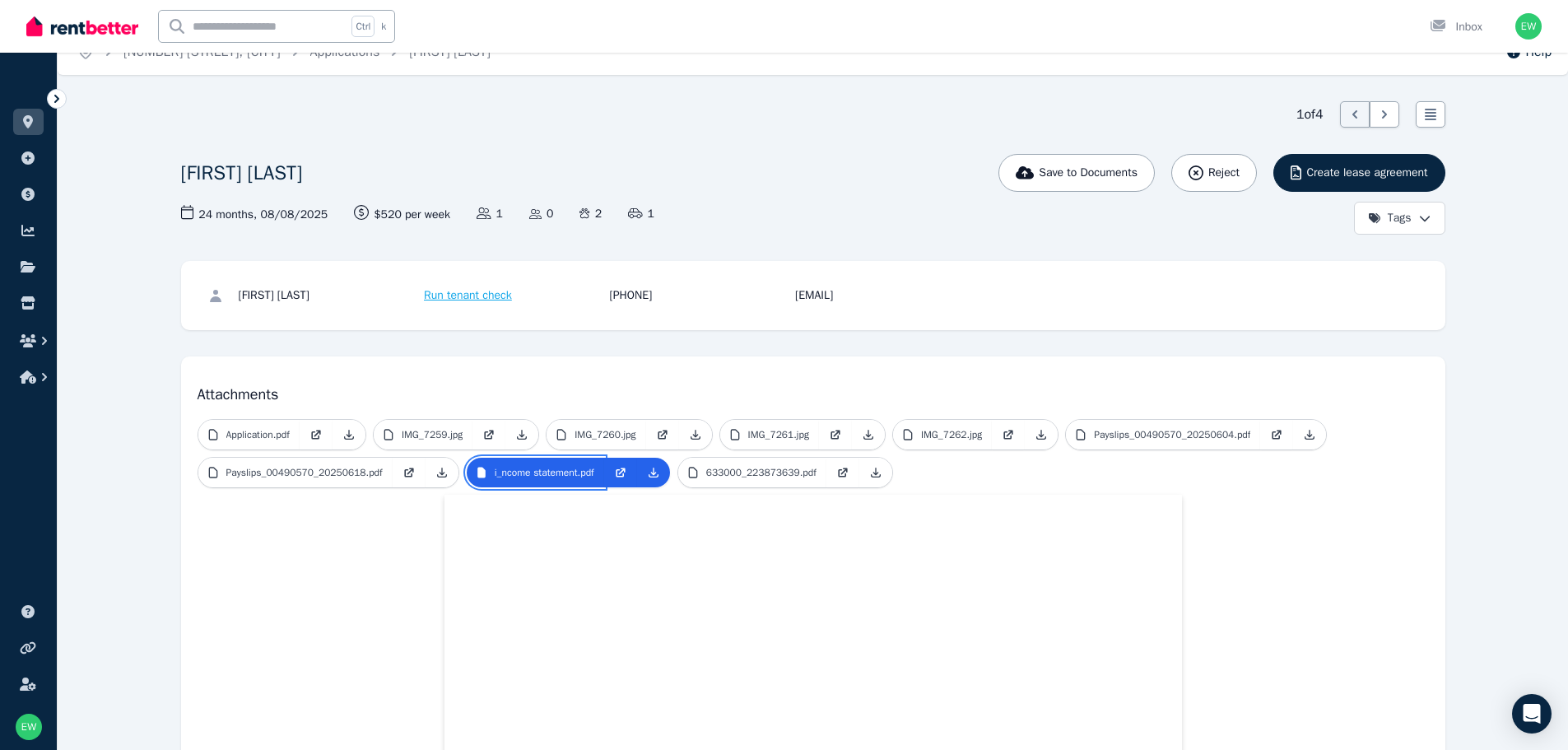 scroll, scrollTop: 0, scrollLeft: 0, axis: both 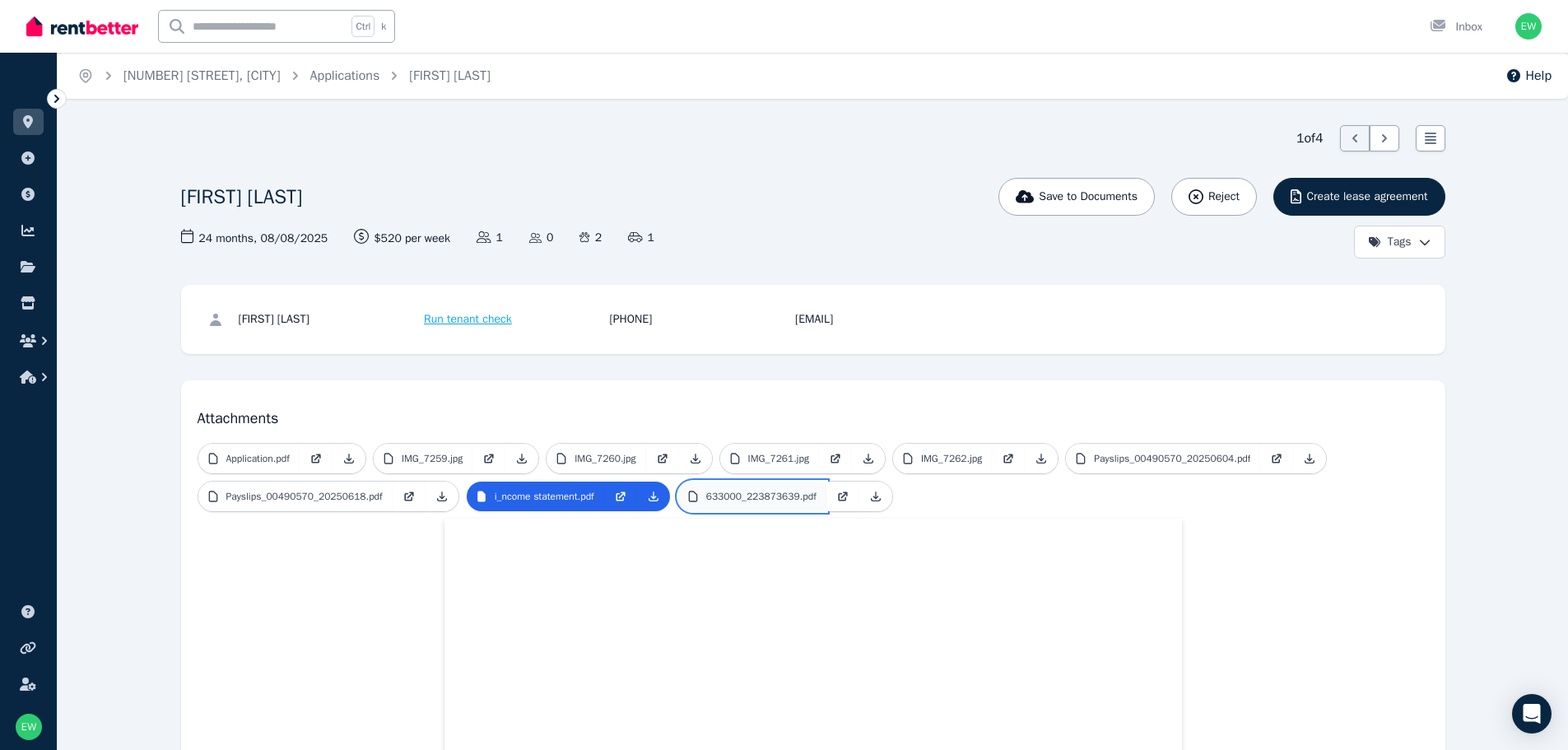 click on "633000_223873639.pdf" at bounding box center [752, 496] 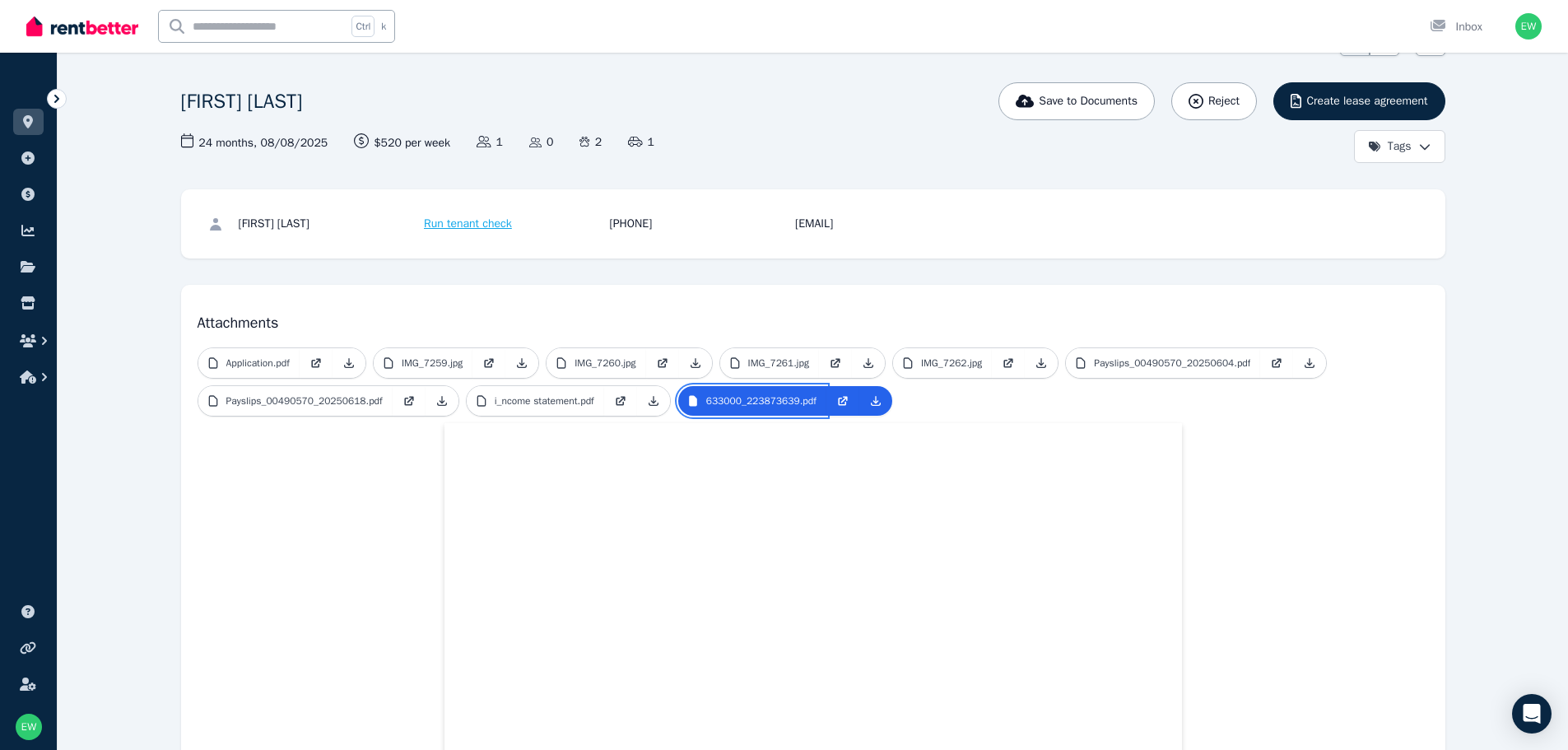 scroll, scrollTop: 0, scrollLeft: 0, axis: both 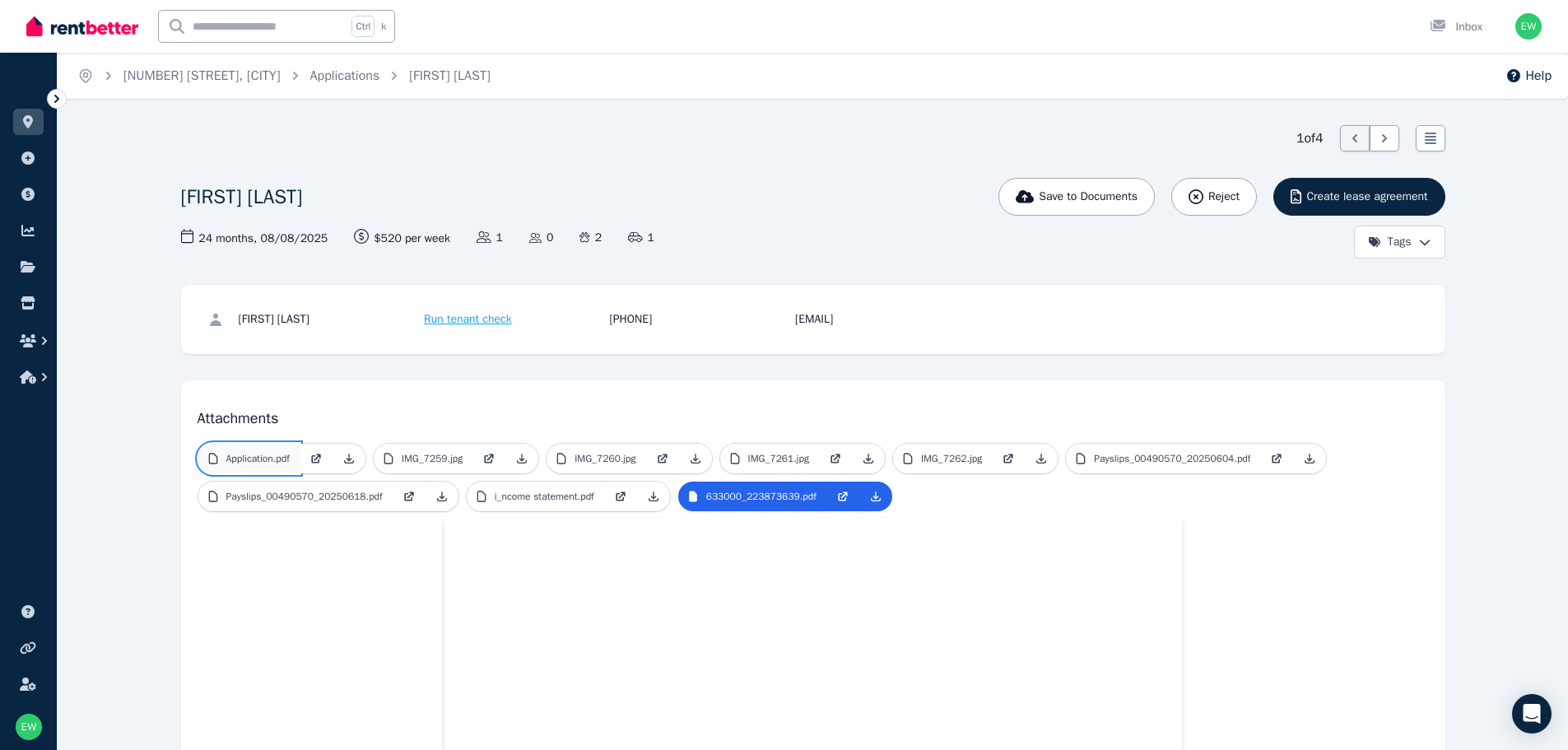 click on "Application.pdf" at bounding box center [249, 459] 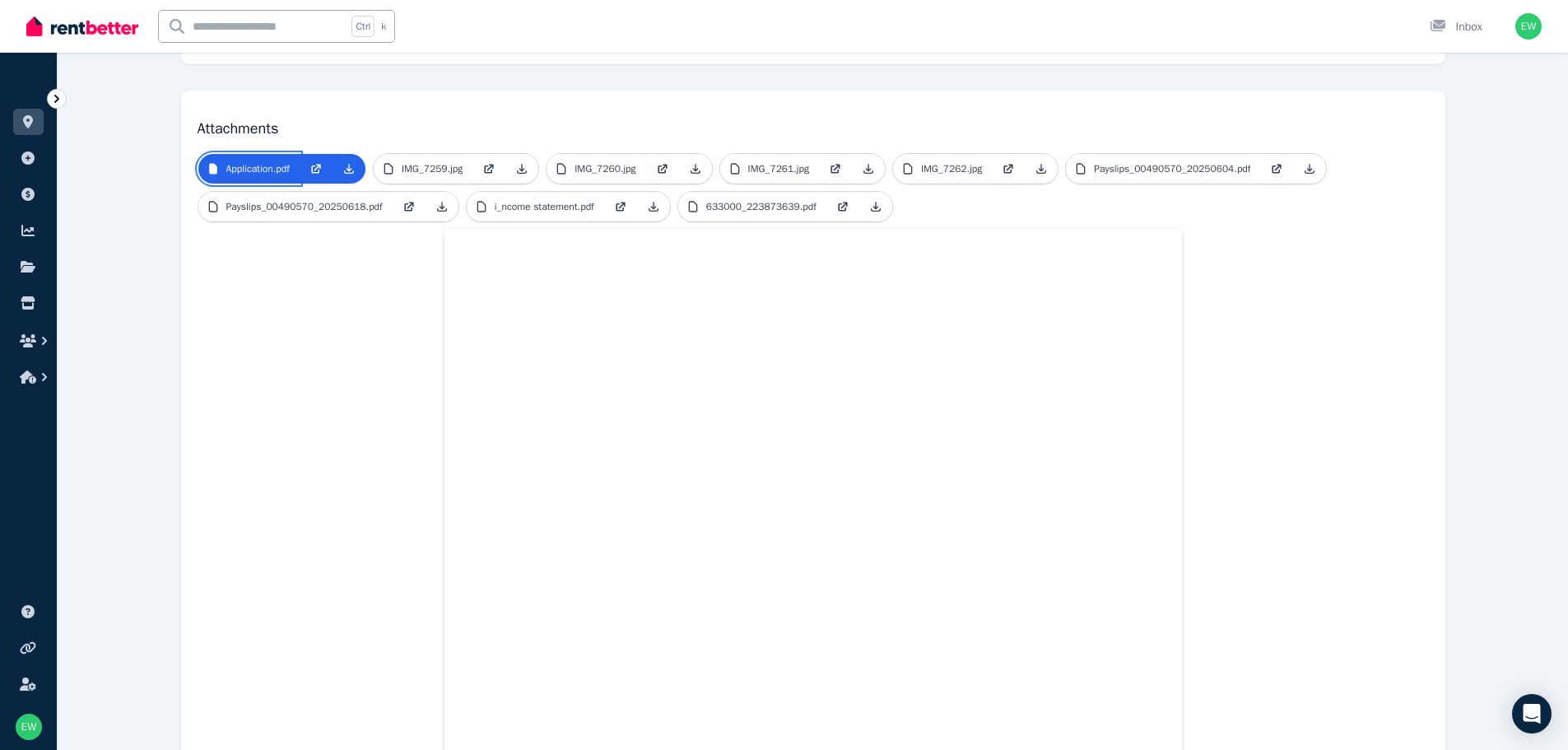 scroll, scrollTop: 272, scrollLeft: 0, axis: vertical 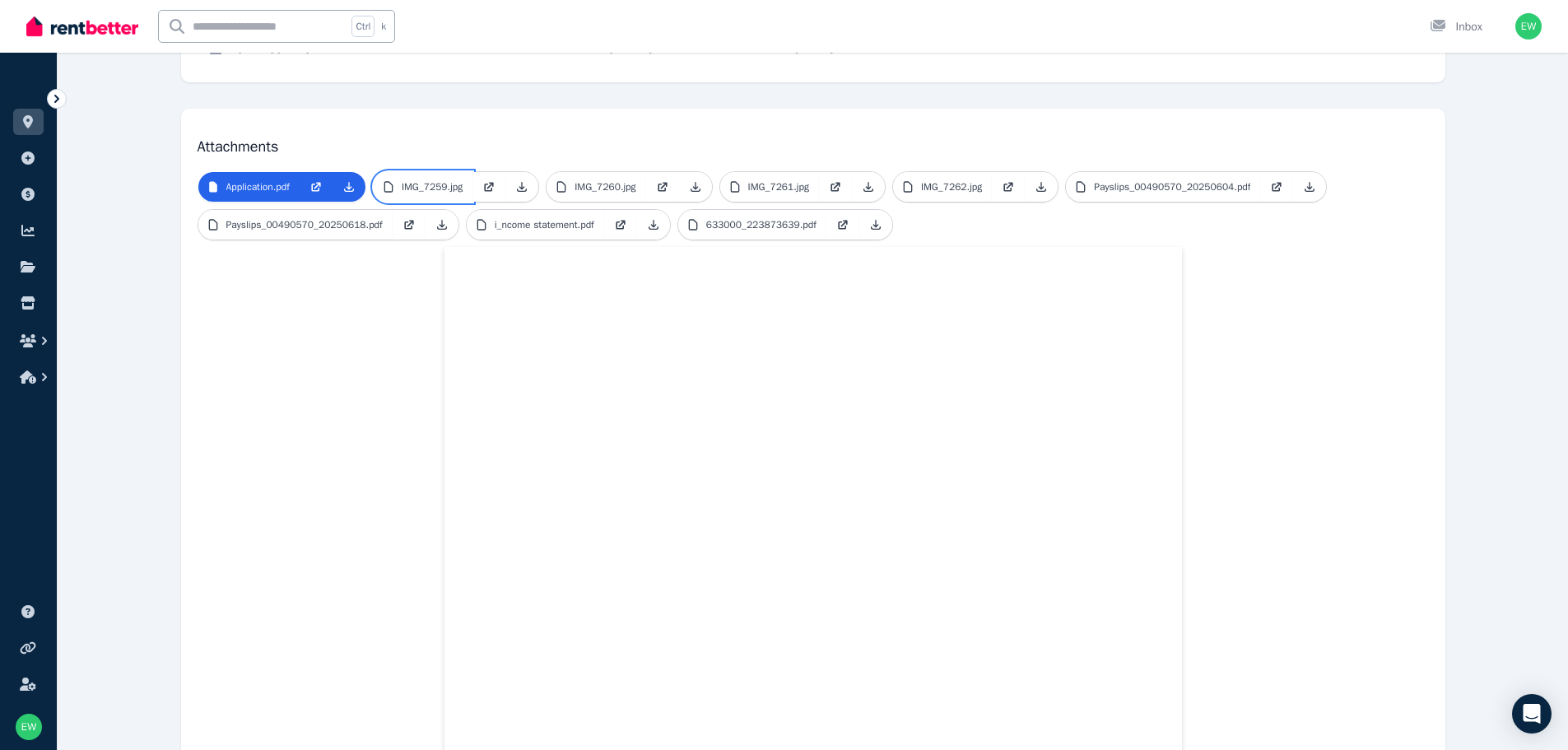 click on "IMG_7259.jpg" at bounding box center [423, 187] 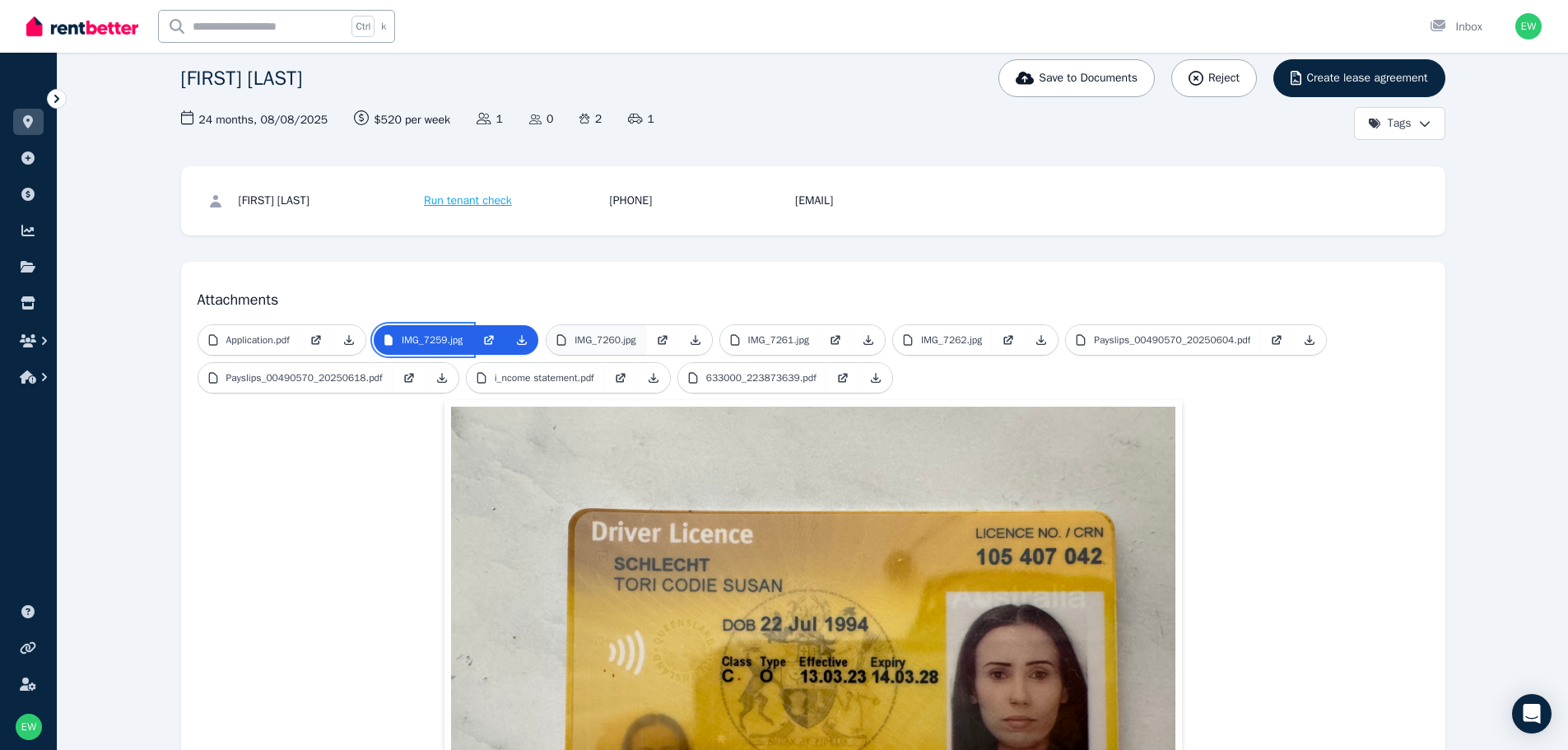 scroll, scrollTop: 98, scrollLeft: 0, axis: vertical 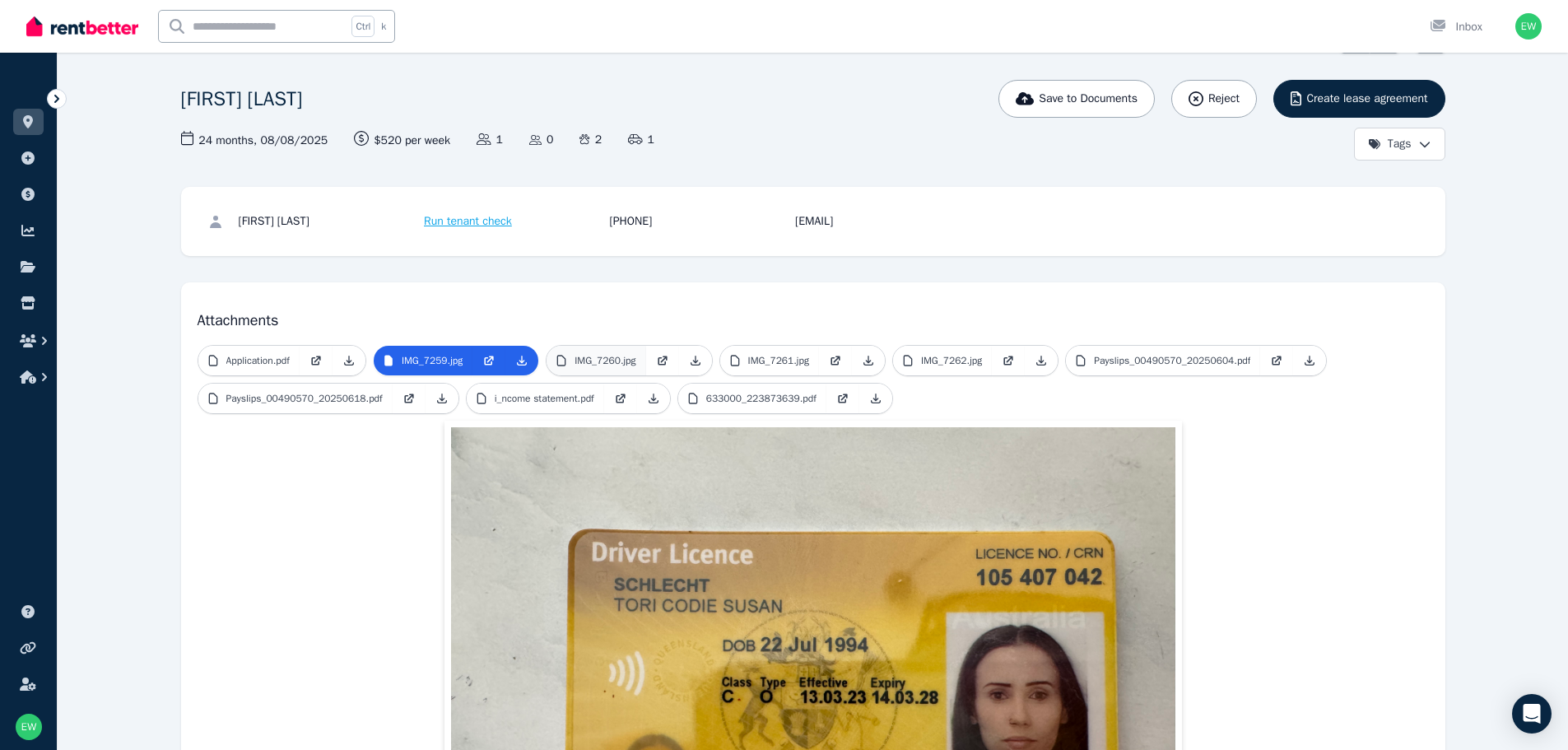 click on "IMG_7260.jpg" at bounding box center [629, 361] 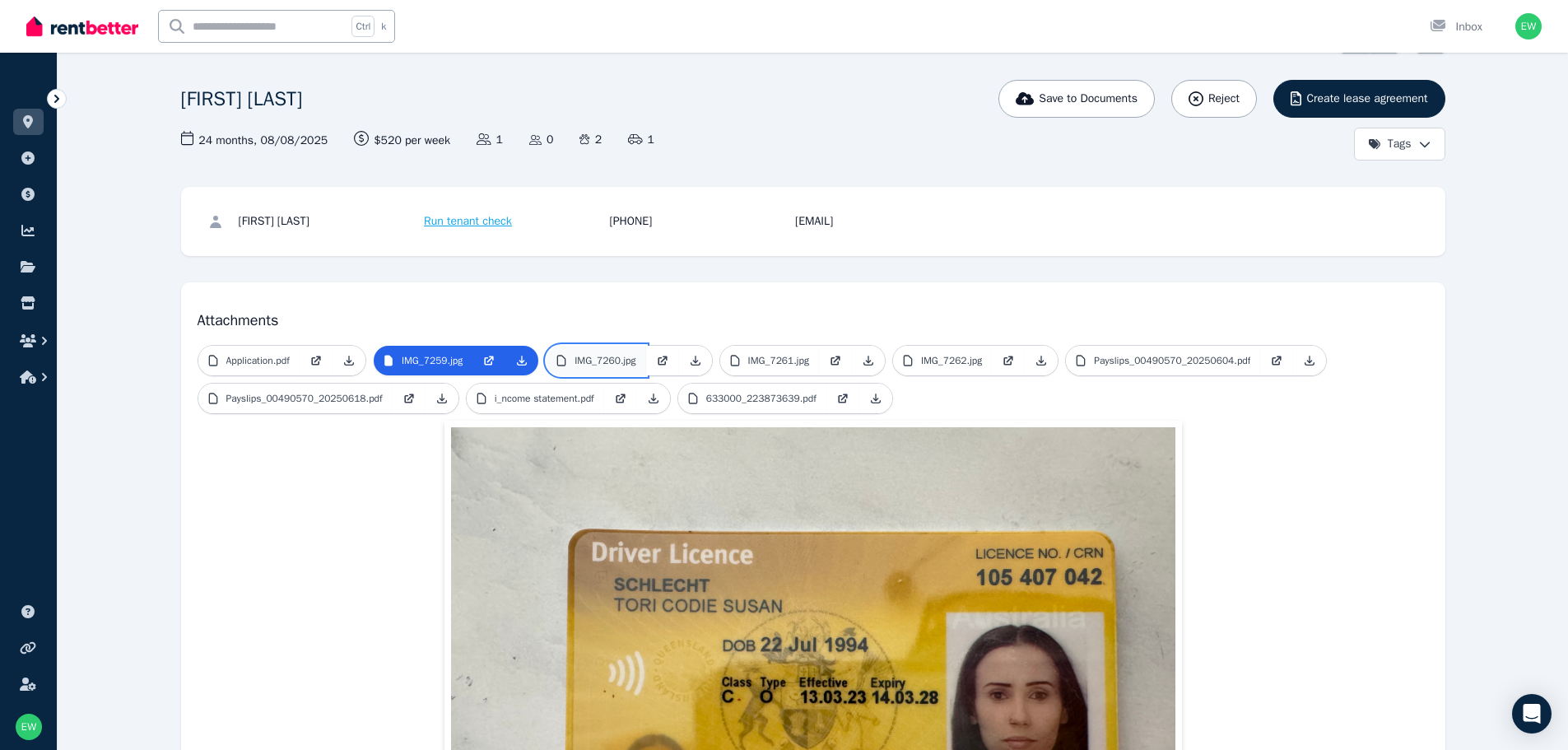 click on "IMG_7260.jpg" at bounding box center (605, 361) 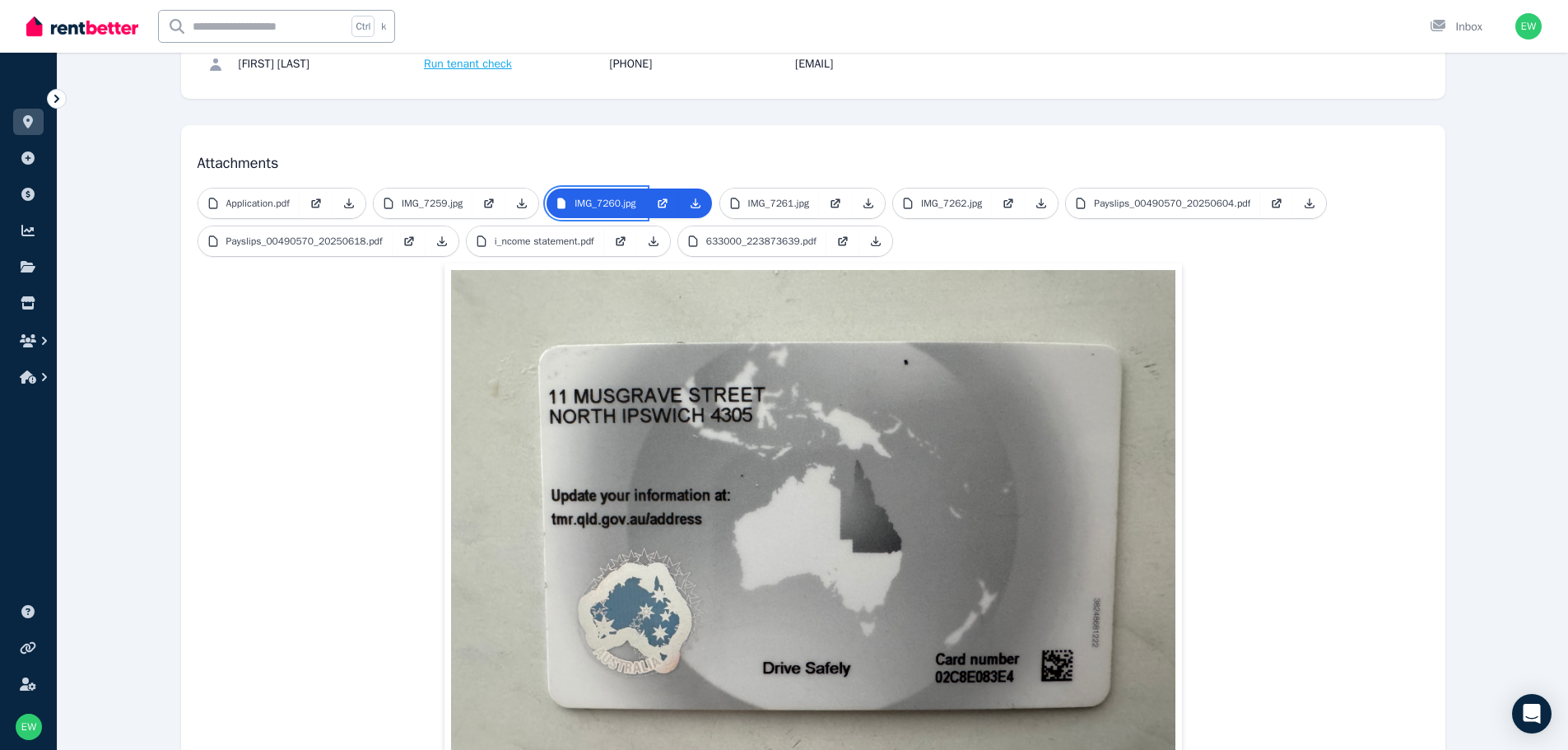scroll, scrollTop: 256, scrollLeft: 0, axis: vertical 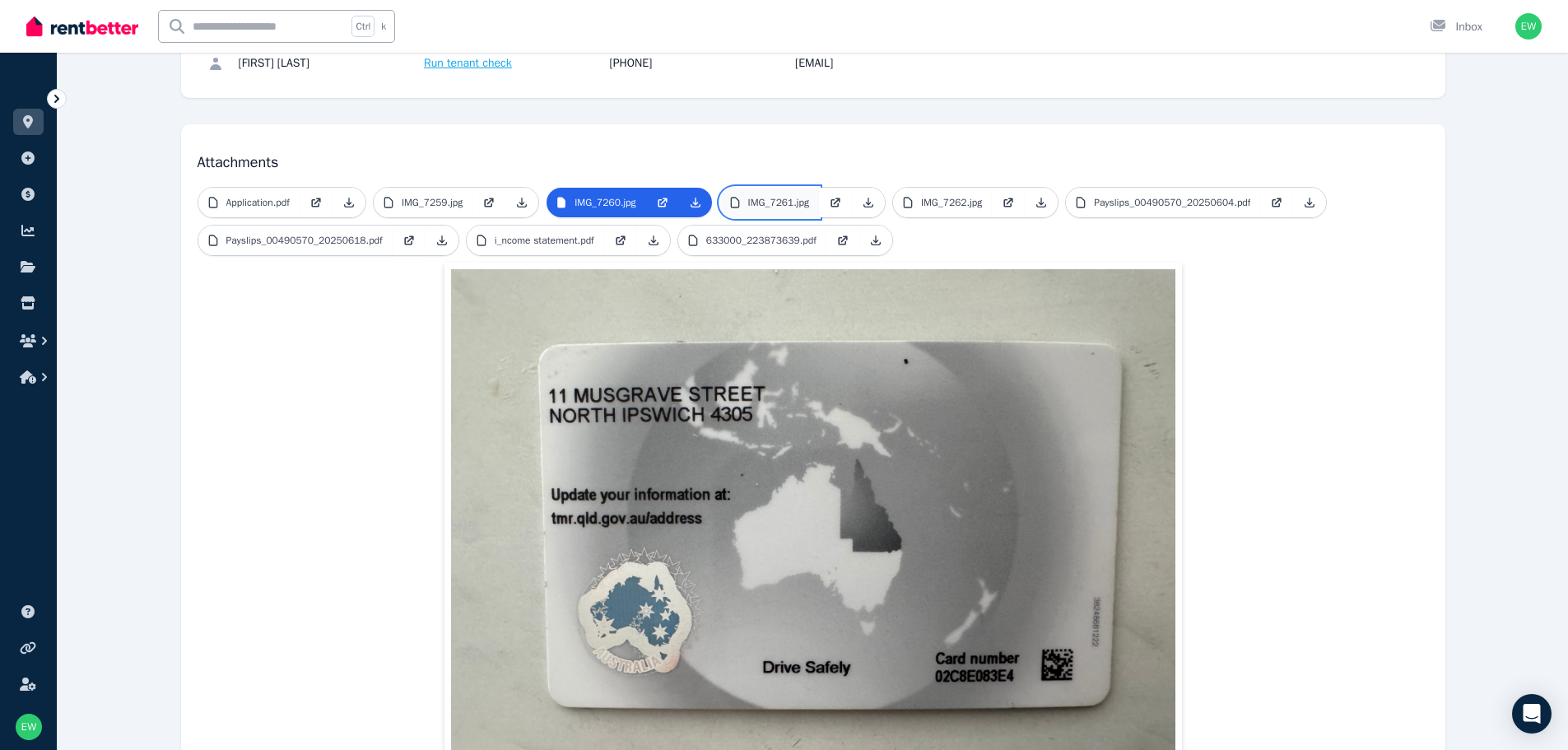 click on "IMG_7261.jpg" at bounding box center (779, 203) 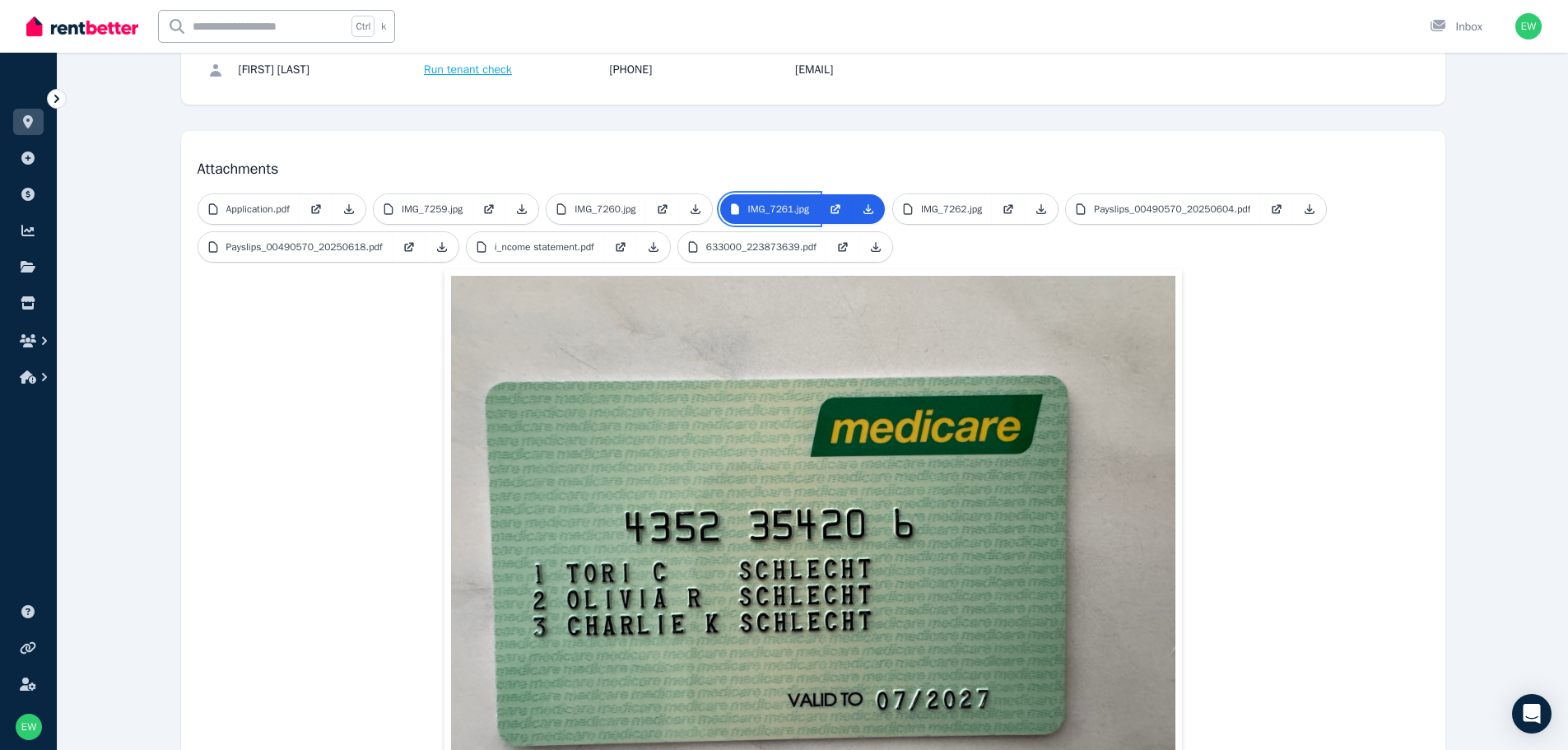 scroll, scrollTop: 249, scrollLeft: 0, axis: vertical 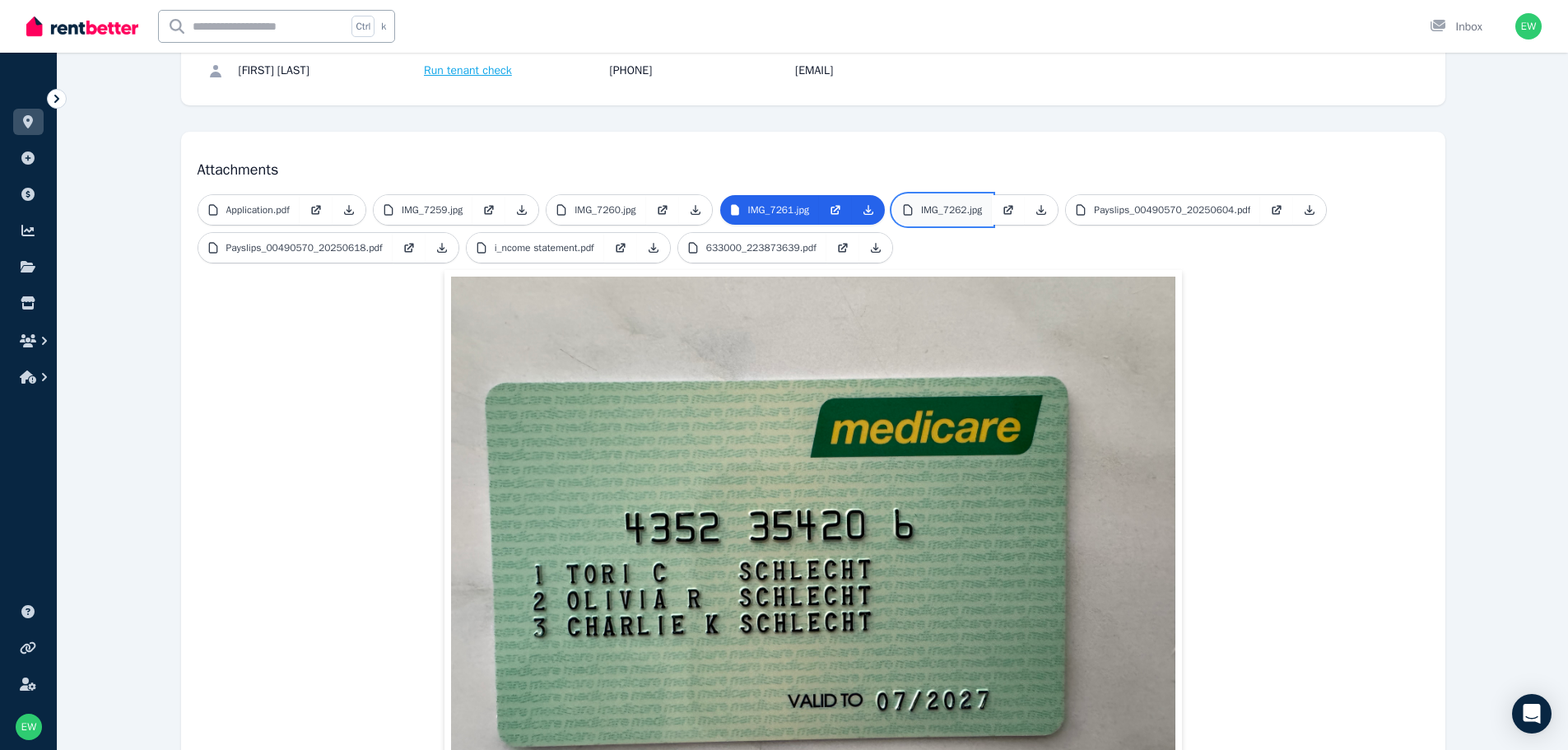 click on "IMG_7262.jpg" at bounding box center (942, 210) 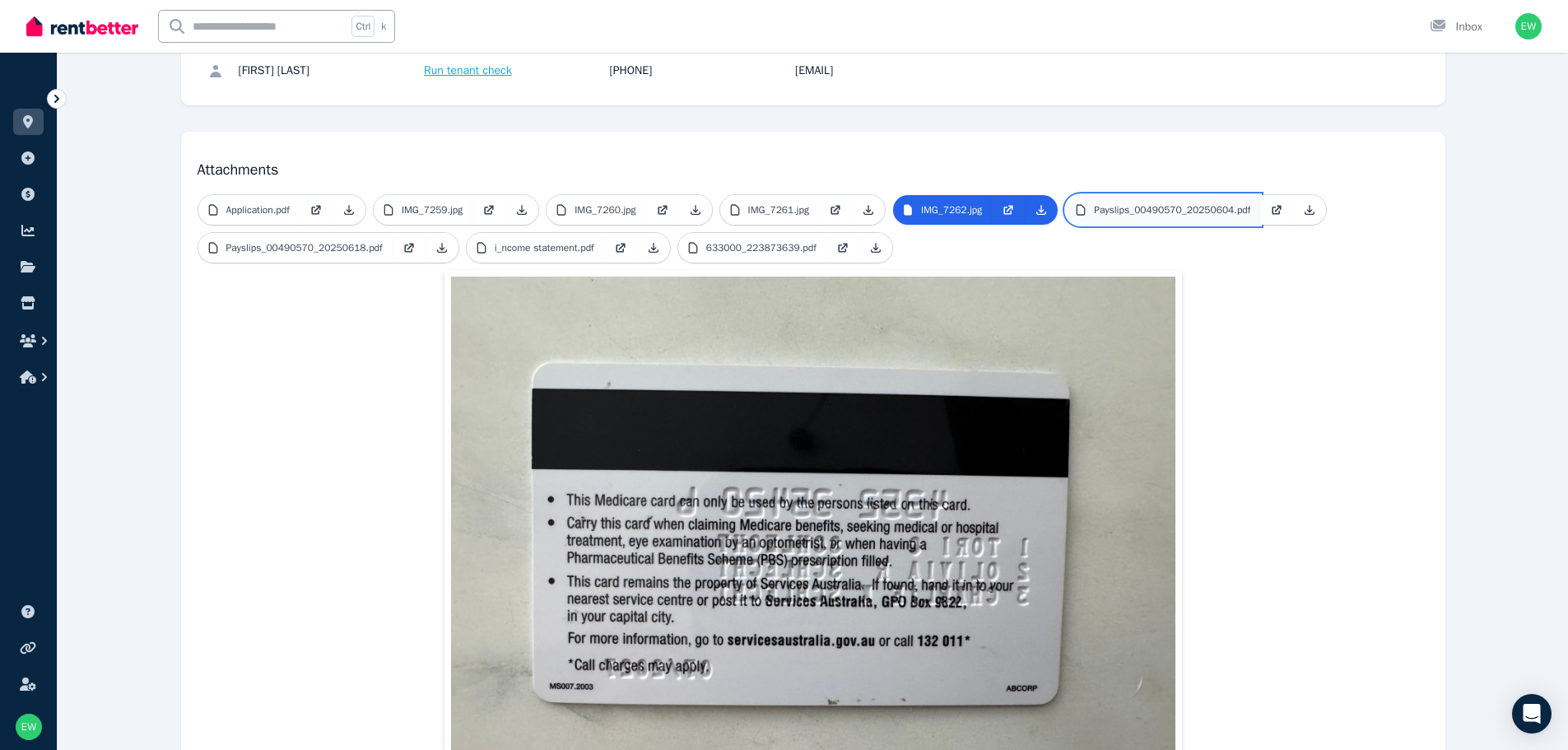 click on "Payslips_00490570_20250604.pdf" at bounding box center [1172, 210] 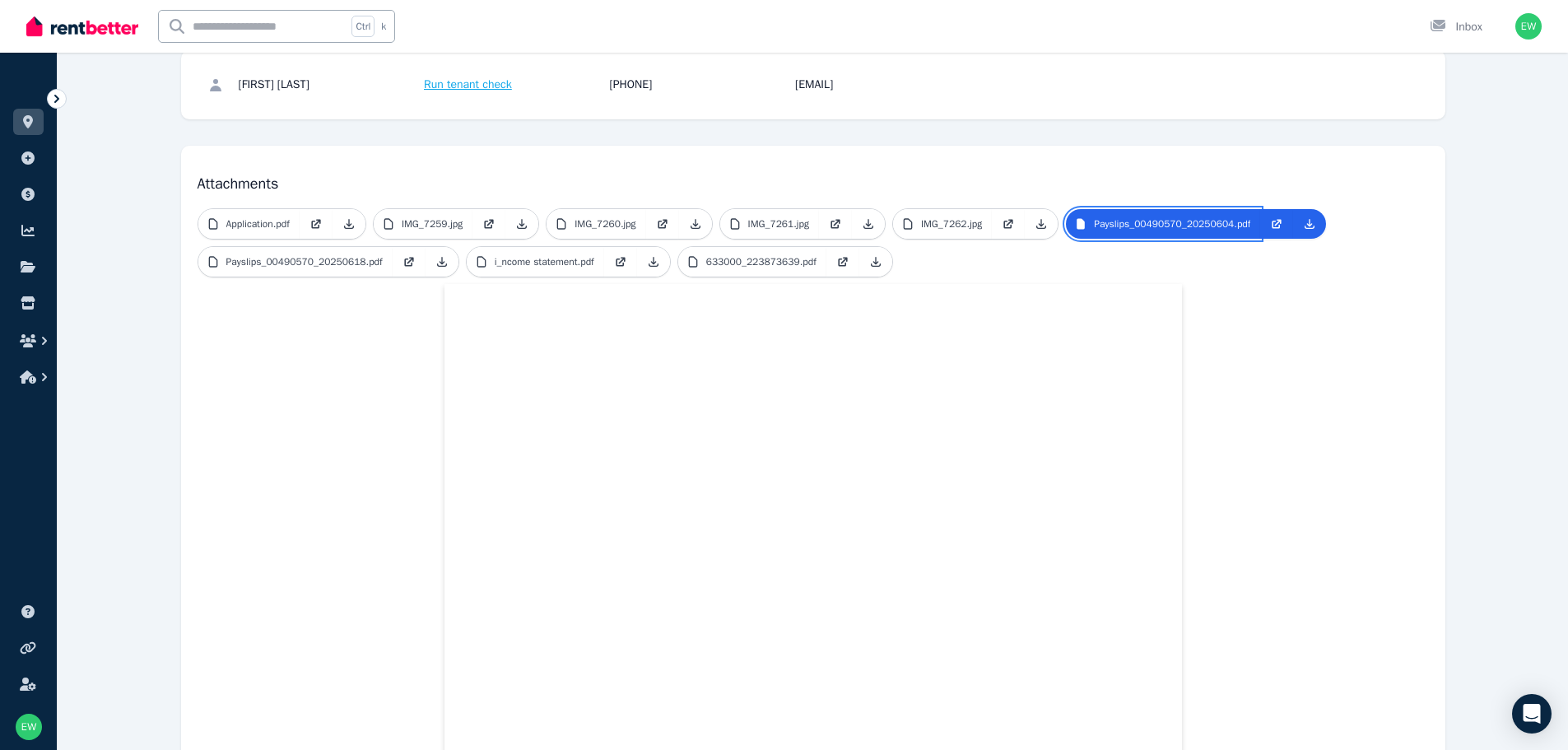 scroll, scrollTop: 234, scrollLeft: 0, axis: vertical 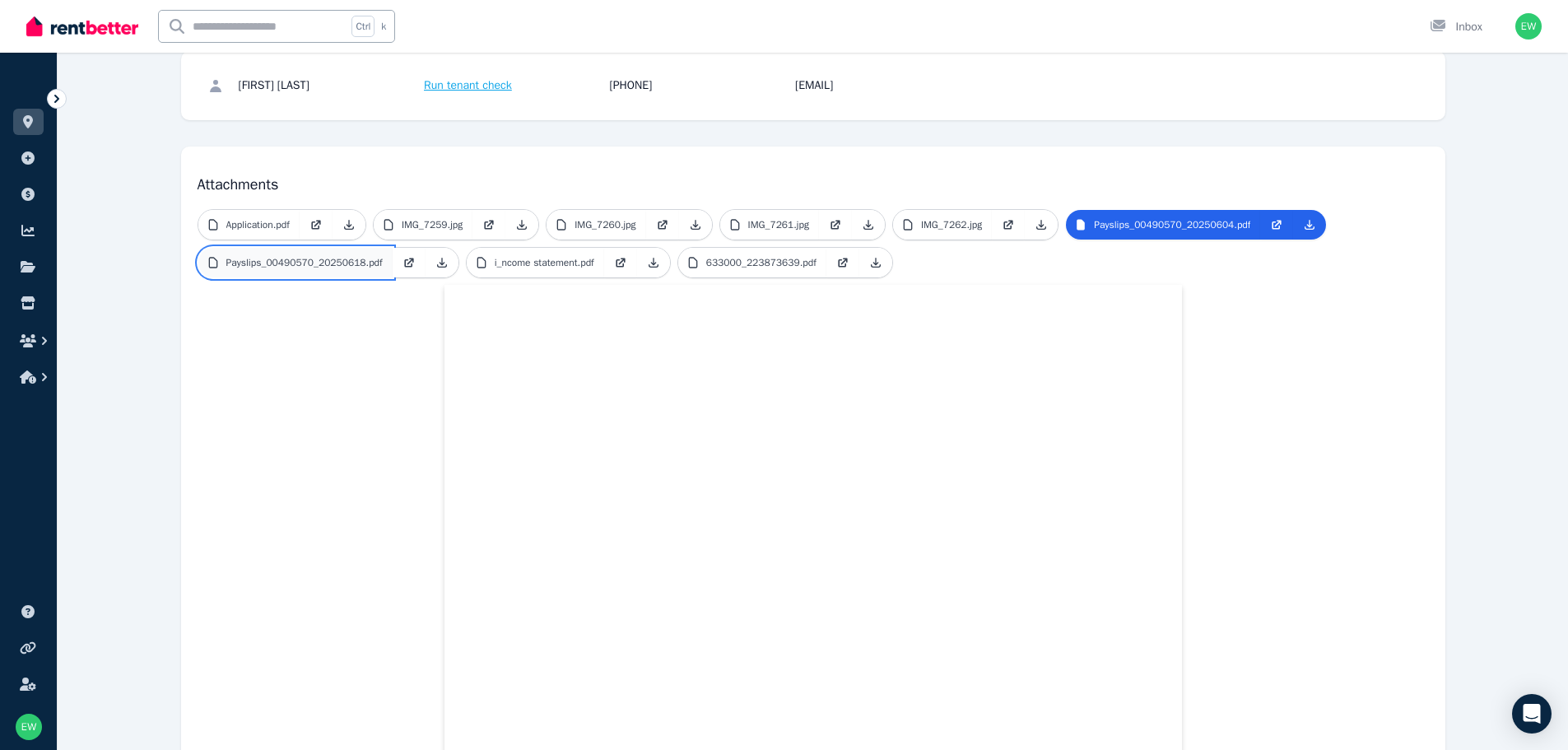 click on "Payslips_00490570_20250618.pdf" at bounding box center [305, 263] 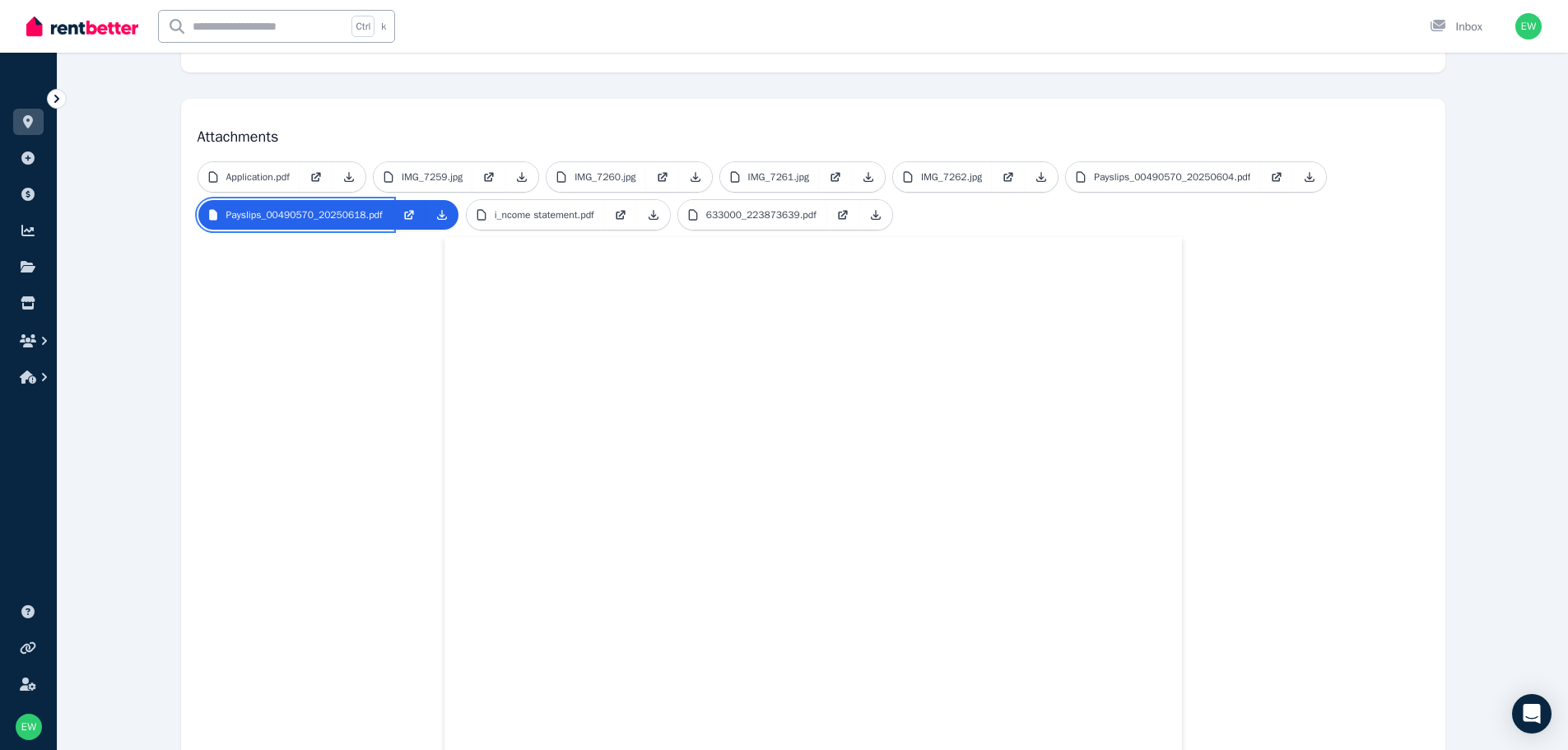 scroll, scrollTop: 282, scrollLeft: 0, axis: vertical 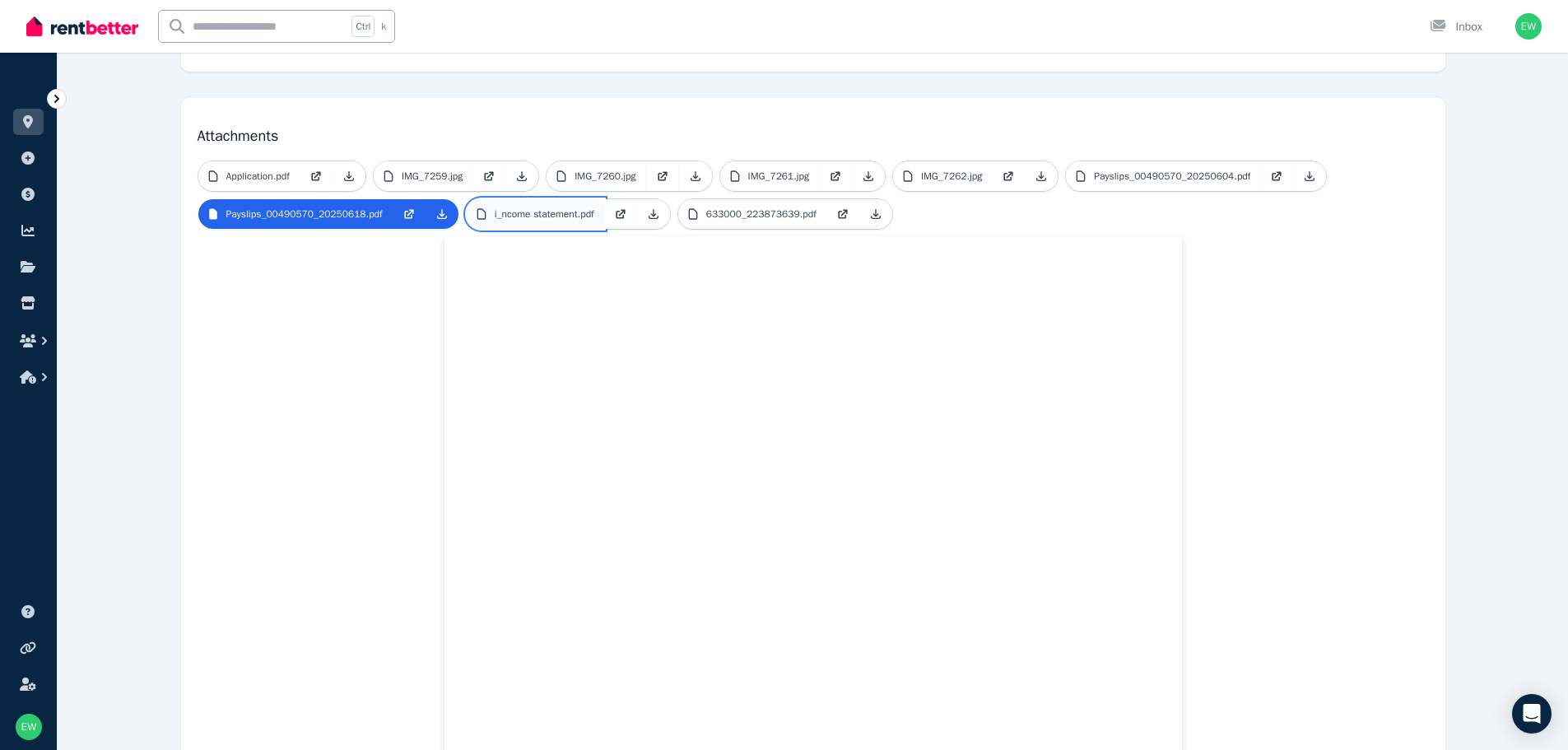 click on "i_ncome statement.pdf" at bounding box center [544, 214] 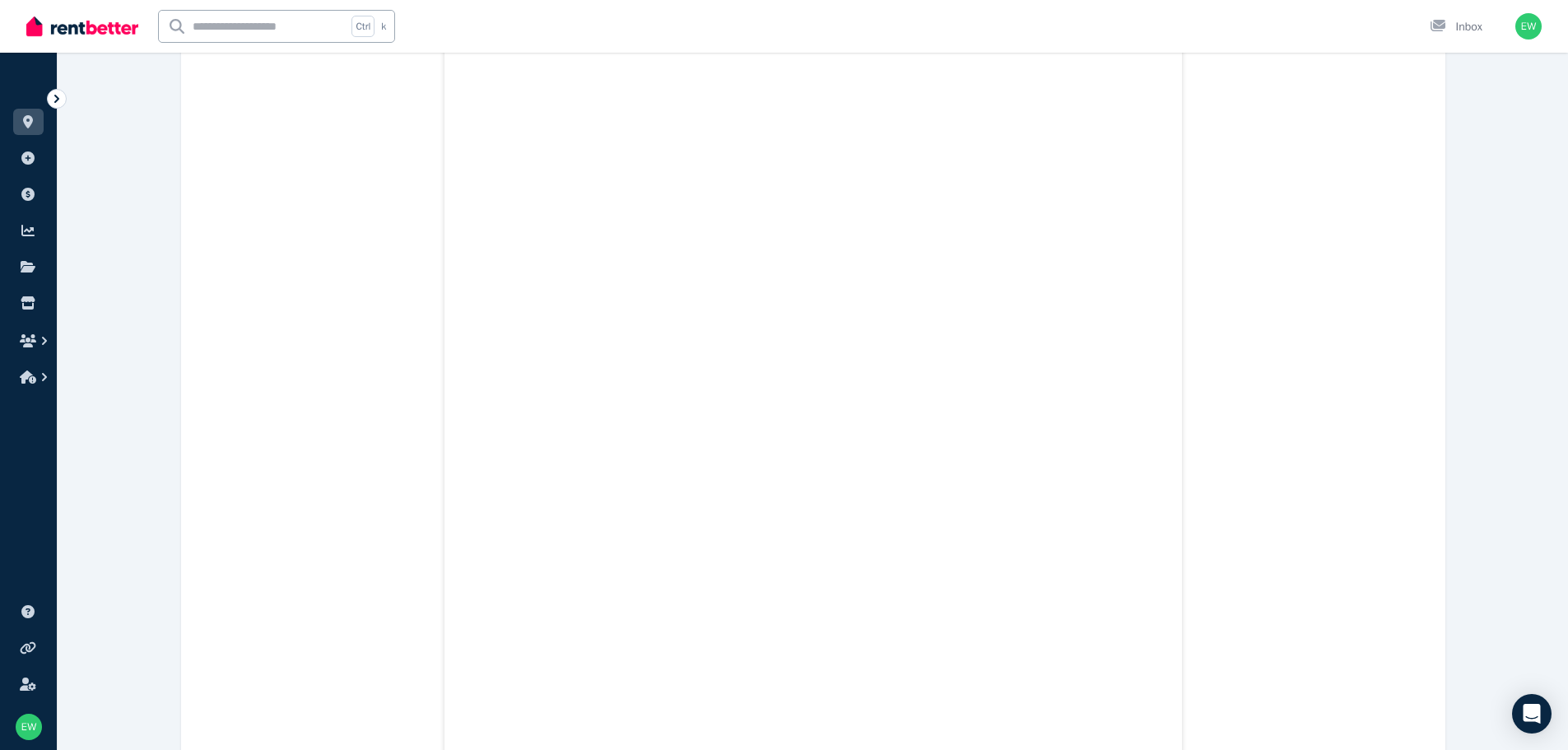 scroll, scrollTop: 594, scrollLeft: 0, axis: vertical 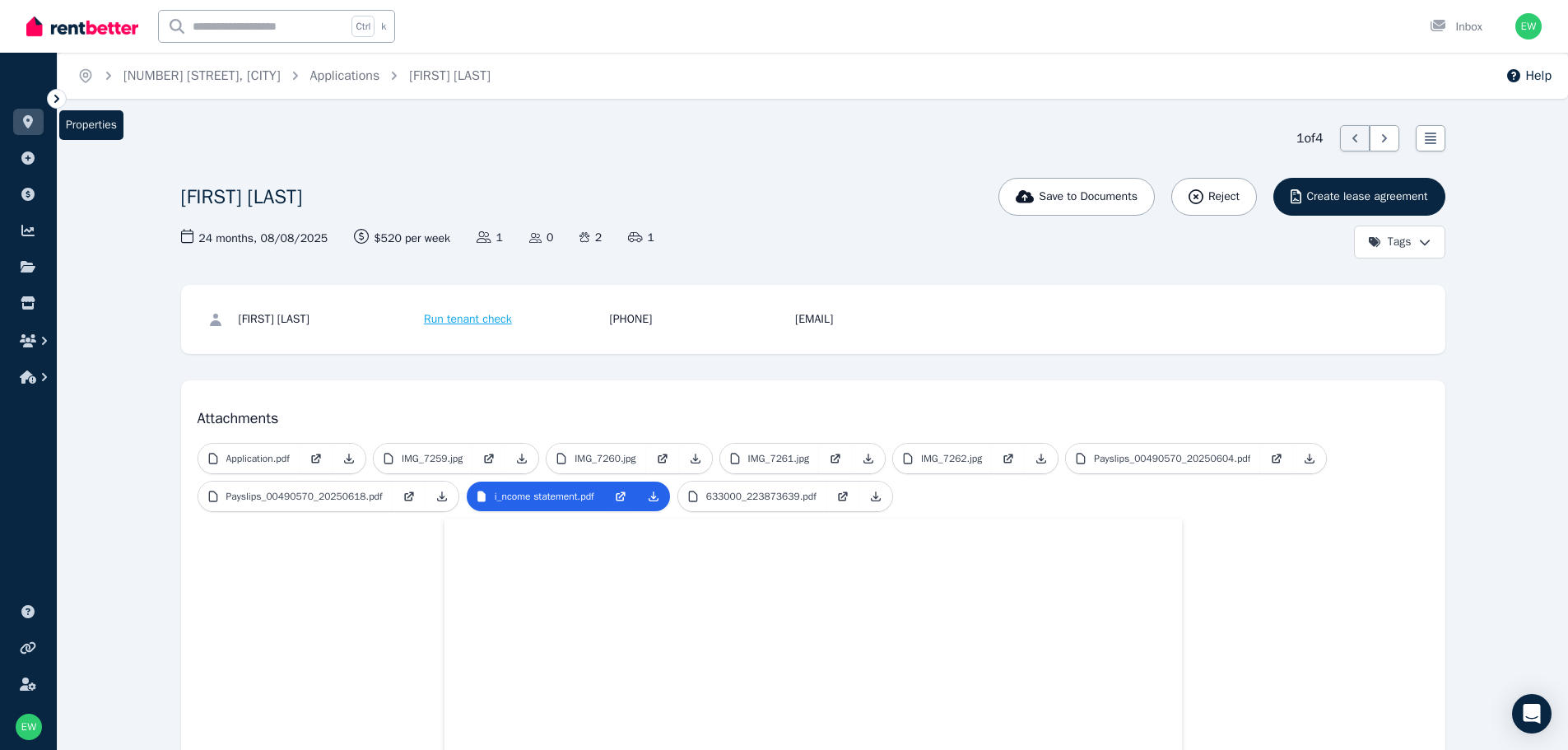 click 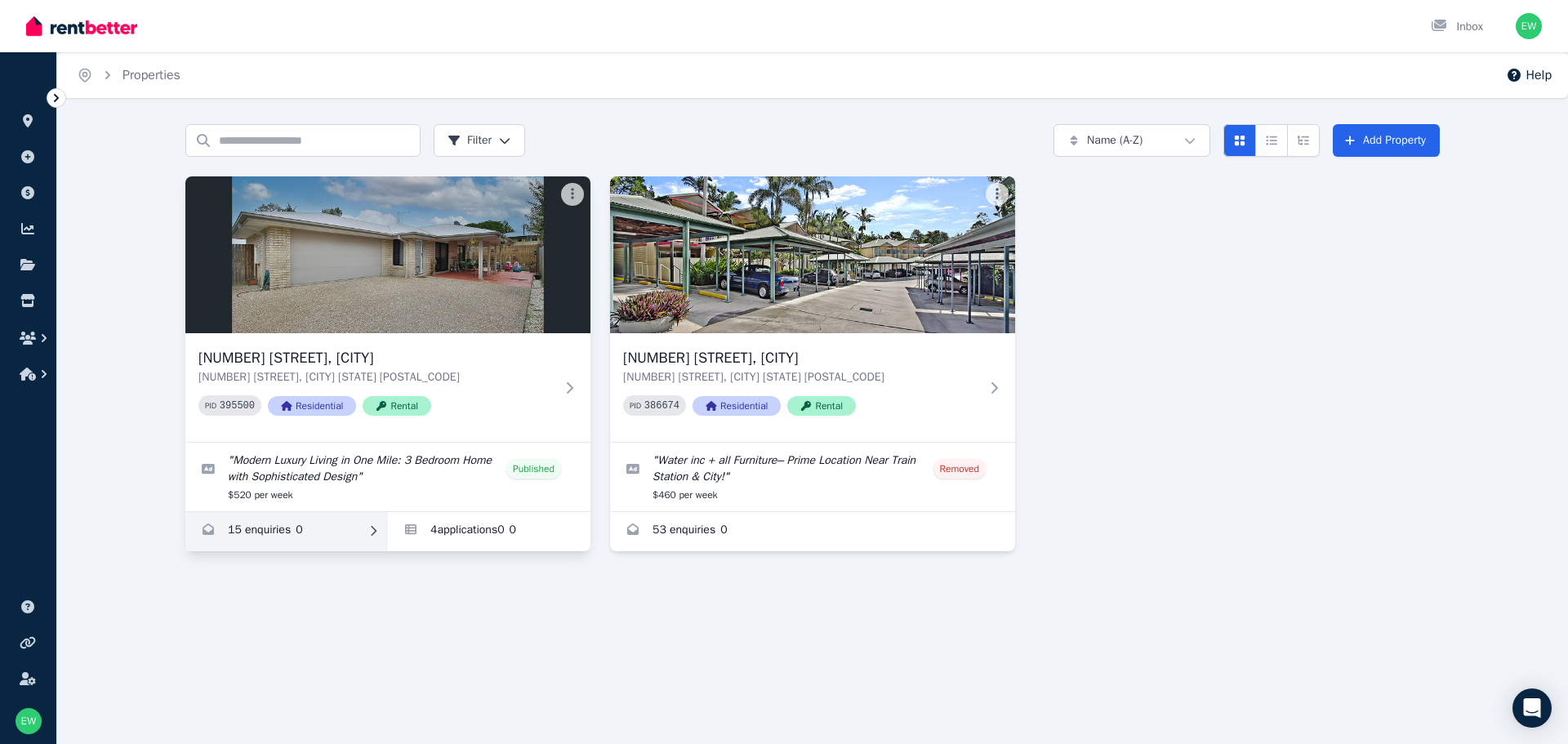 click at bounding box center (287, 532) 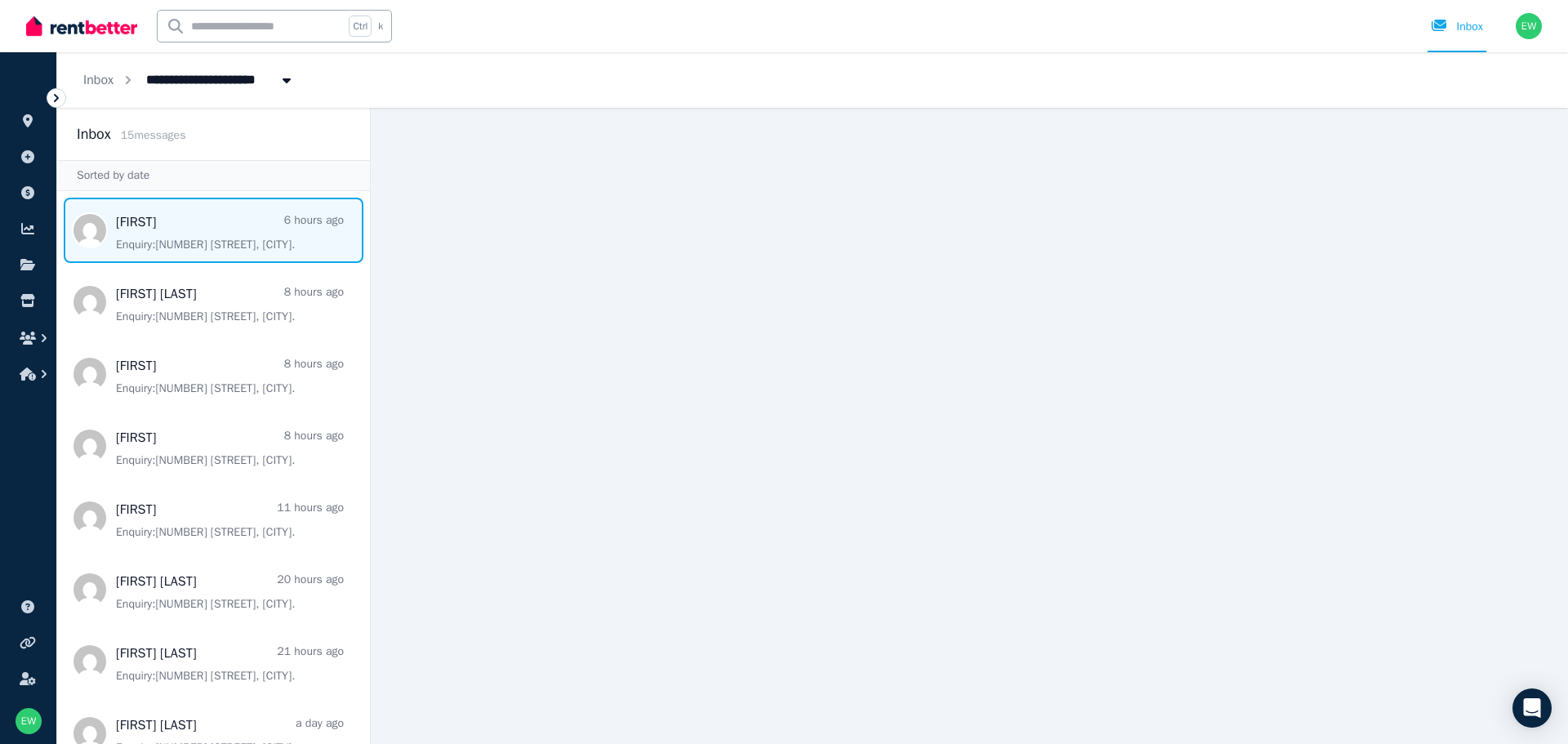 click at bounding box center (213, 230) 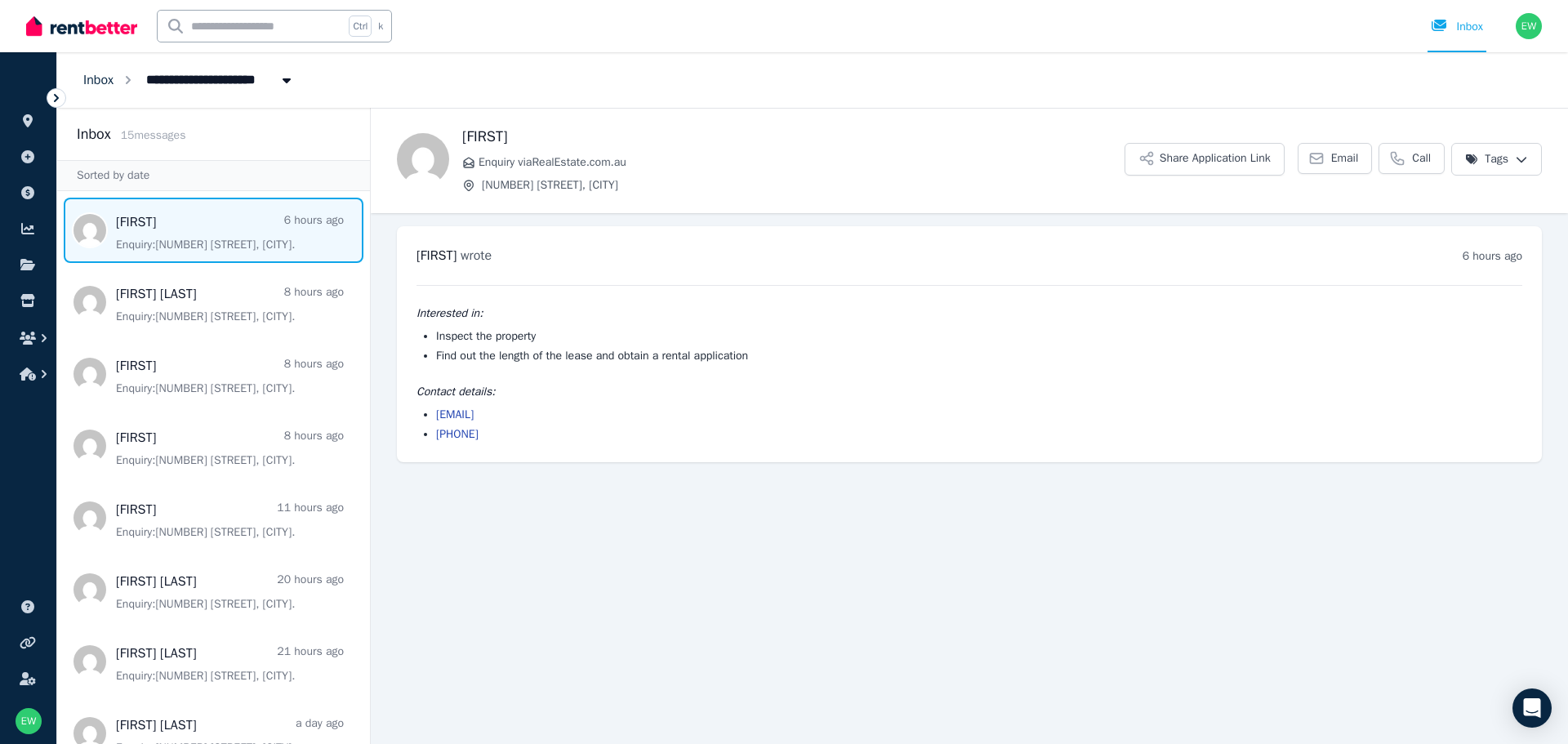 click on "Inbox" at bounding box center (98, 80) 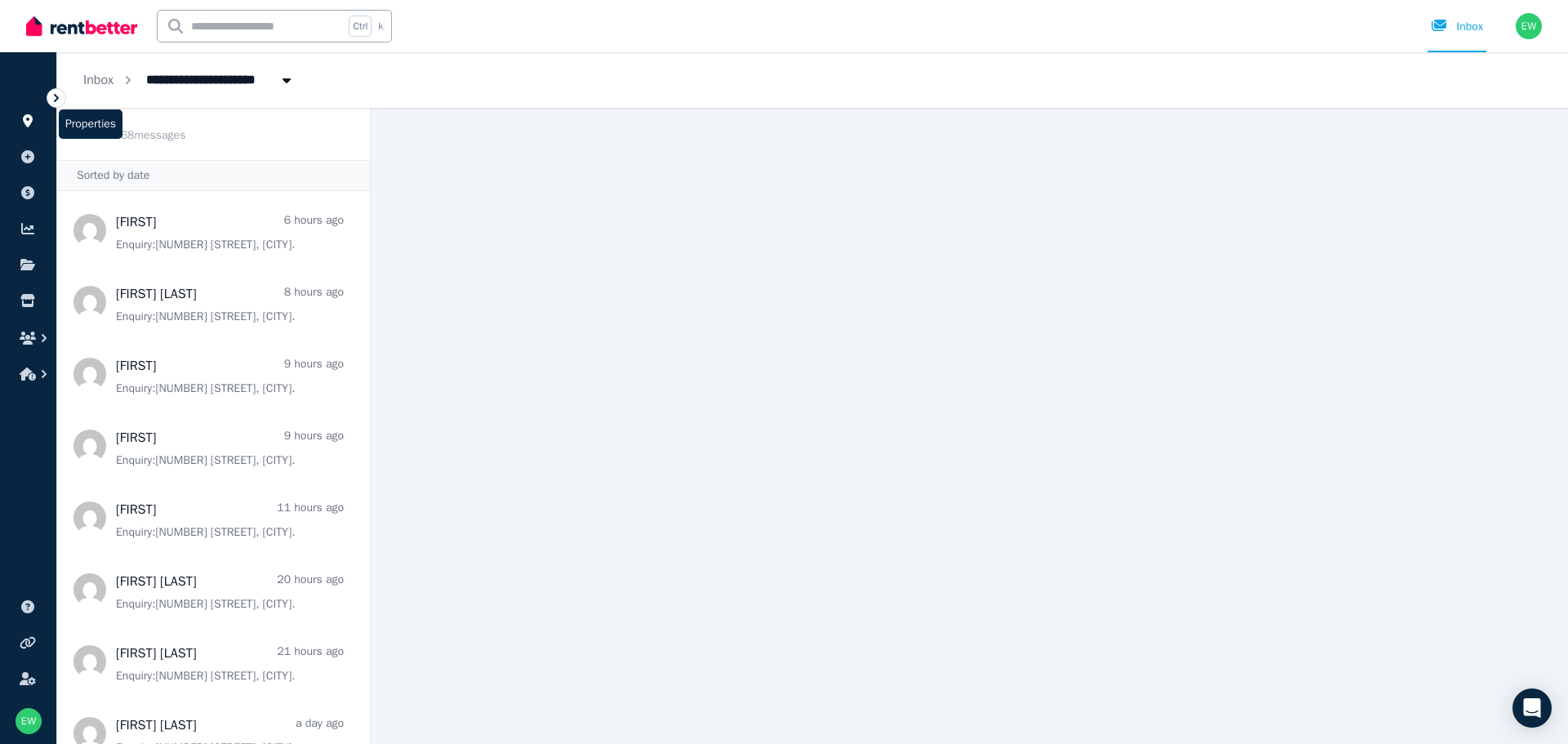 click 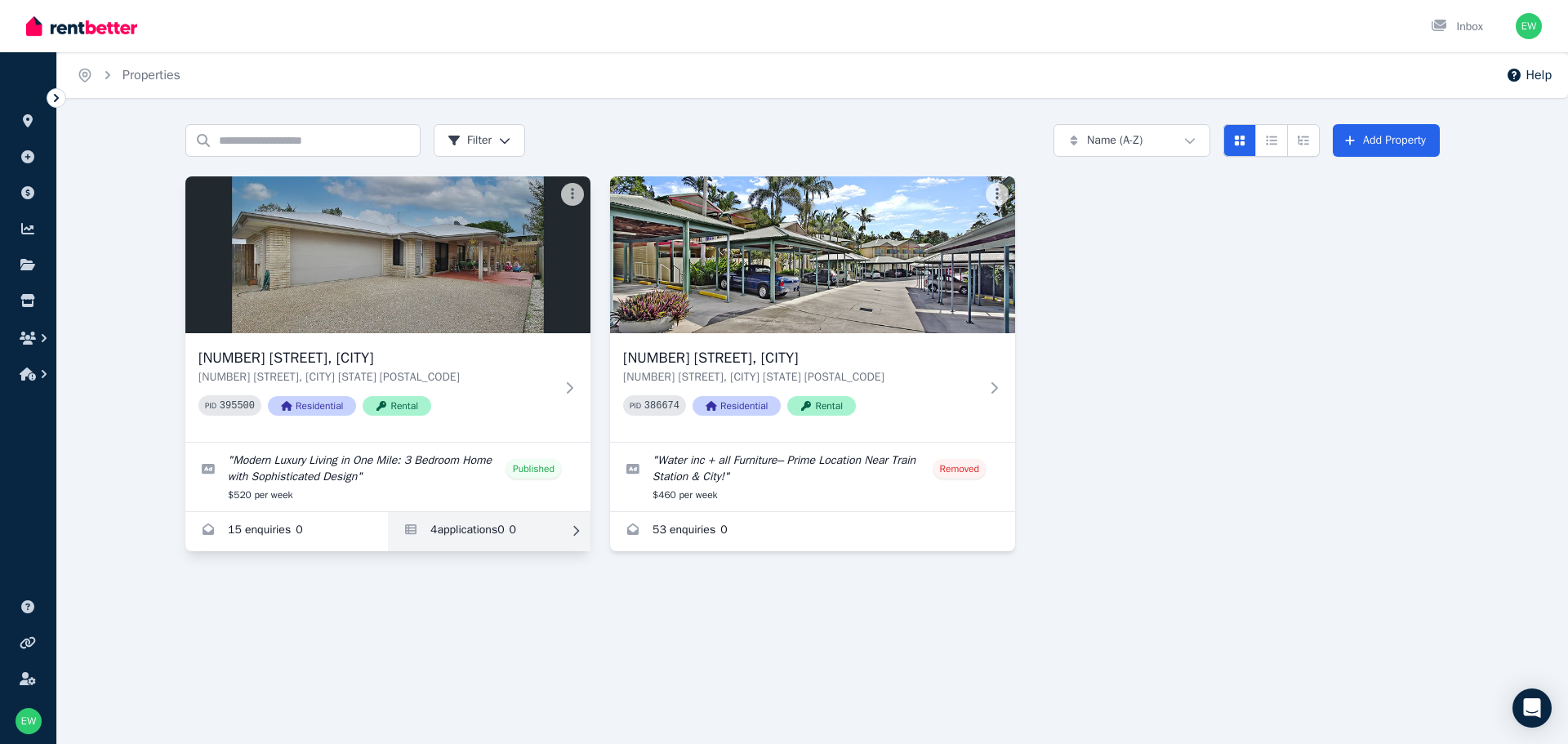 click at bounding box center [489, 532] 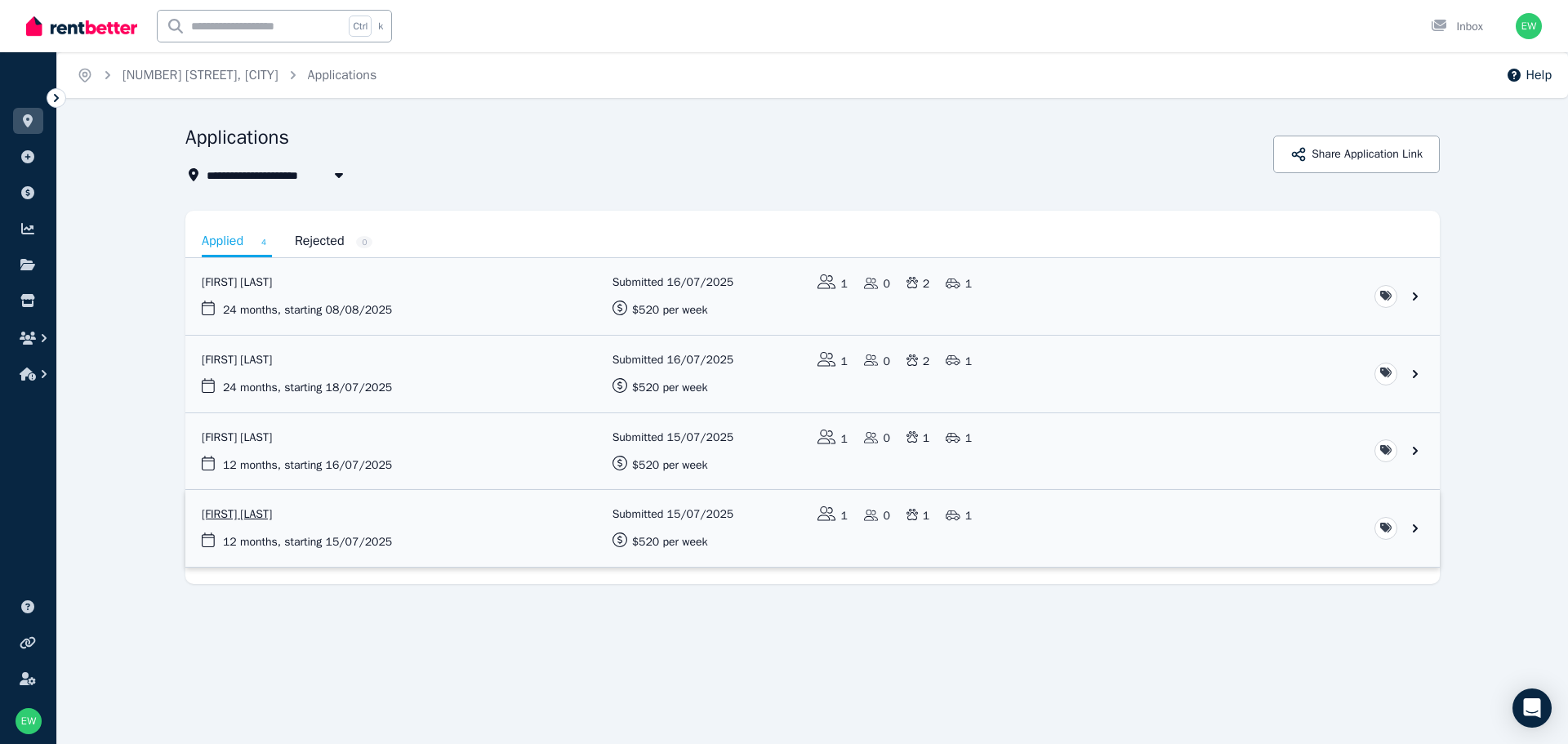 click at bounding box center [813, 528] 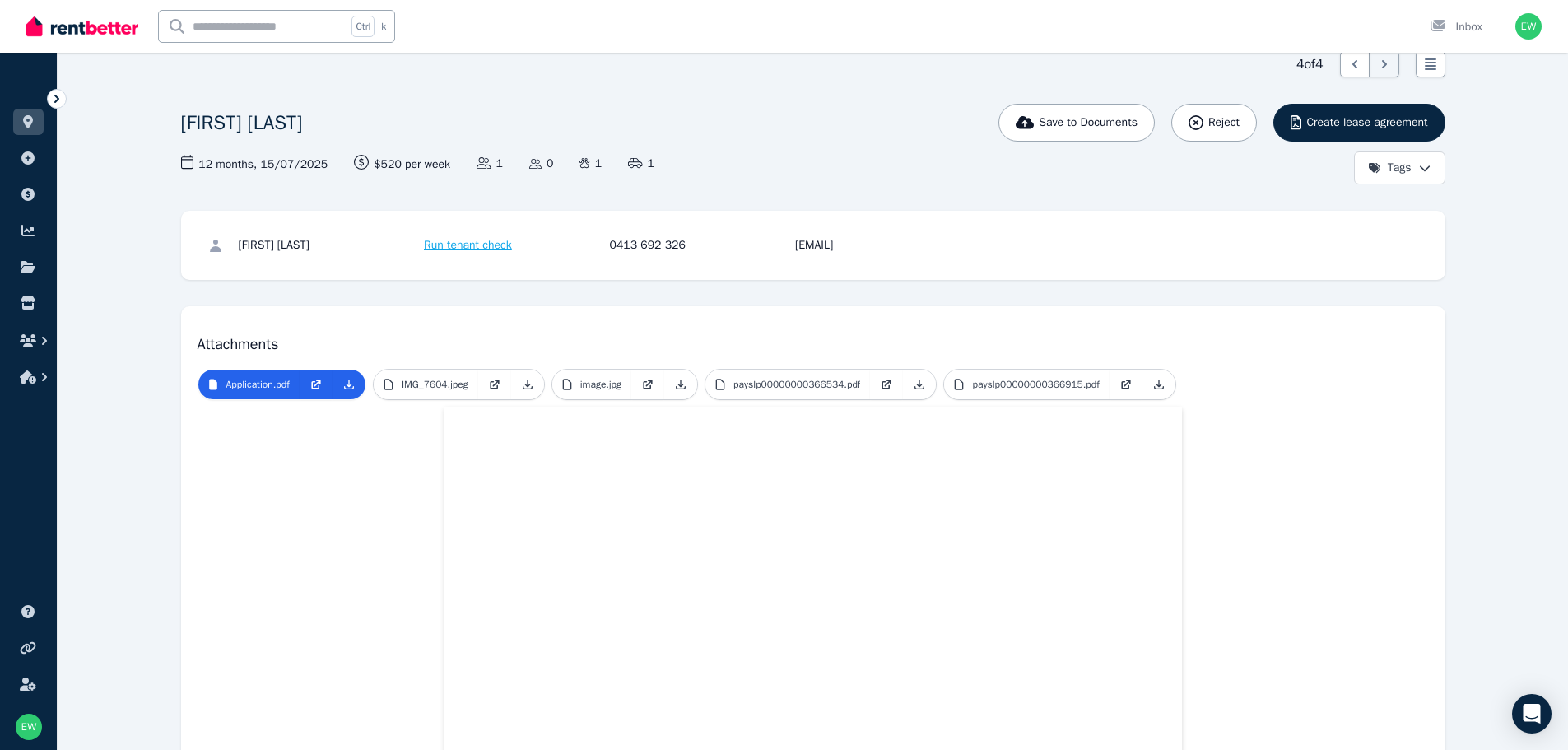 scroll, scrollTop: 0, scrollLeft: 0, axis: both 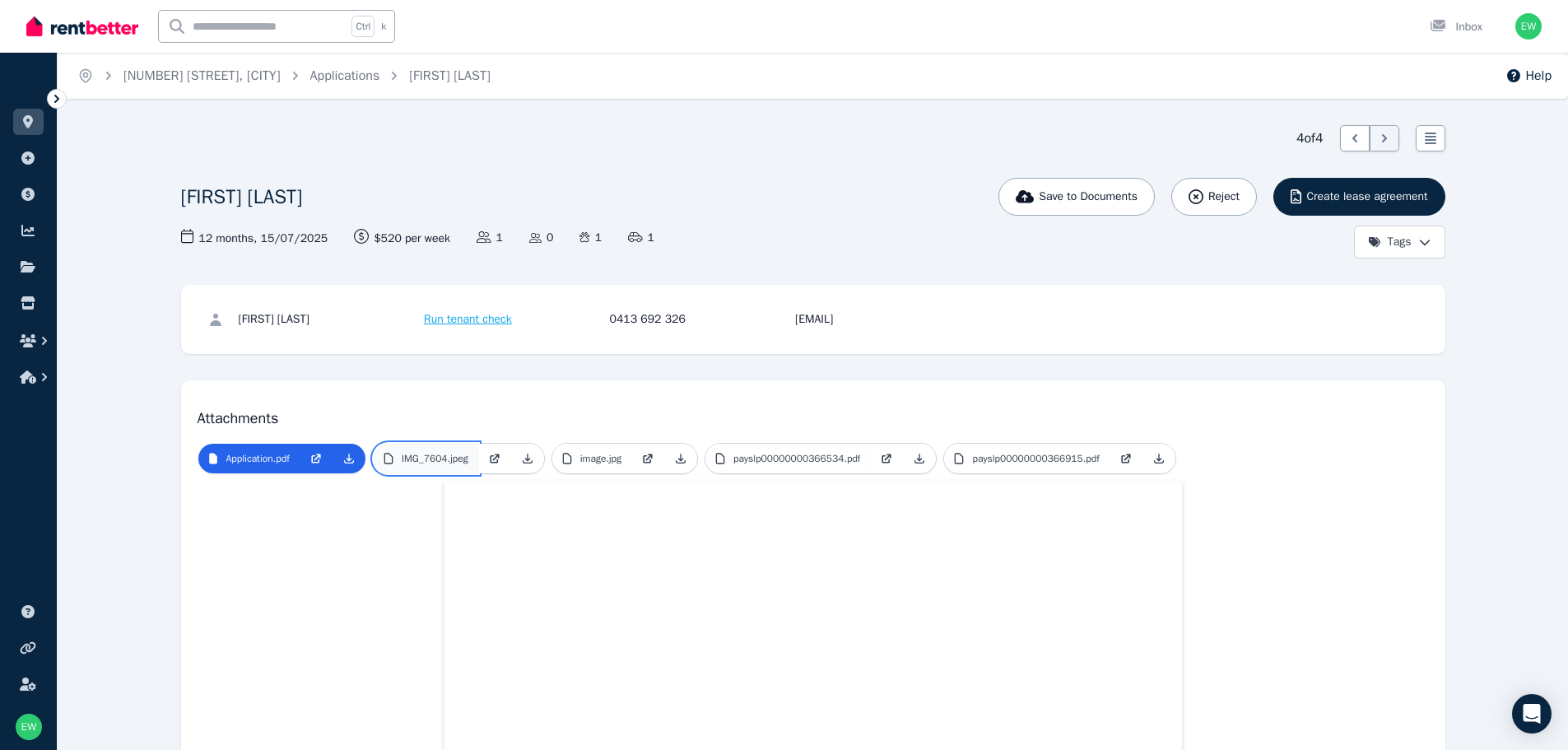 click on "IMG_7604.jpeg" at bounding box center [426, 459] 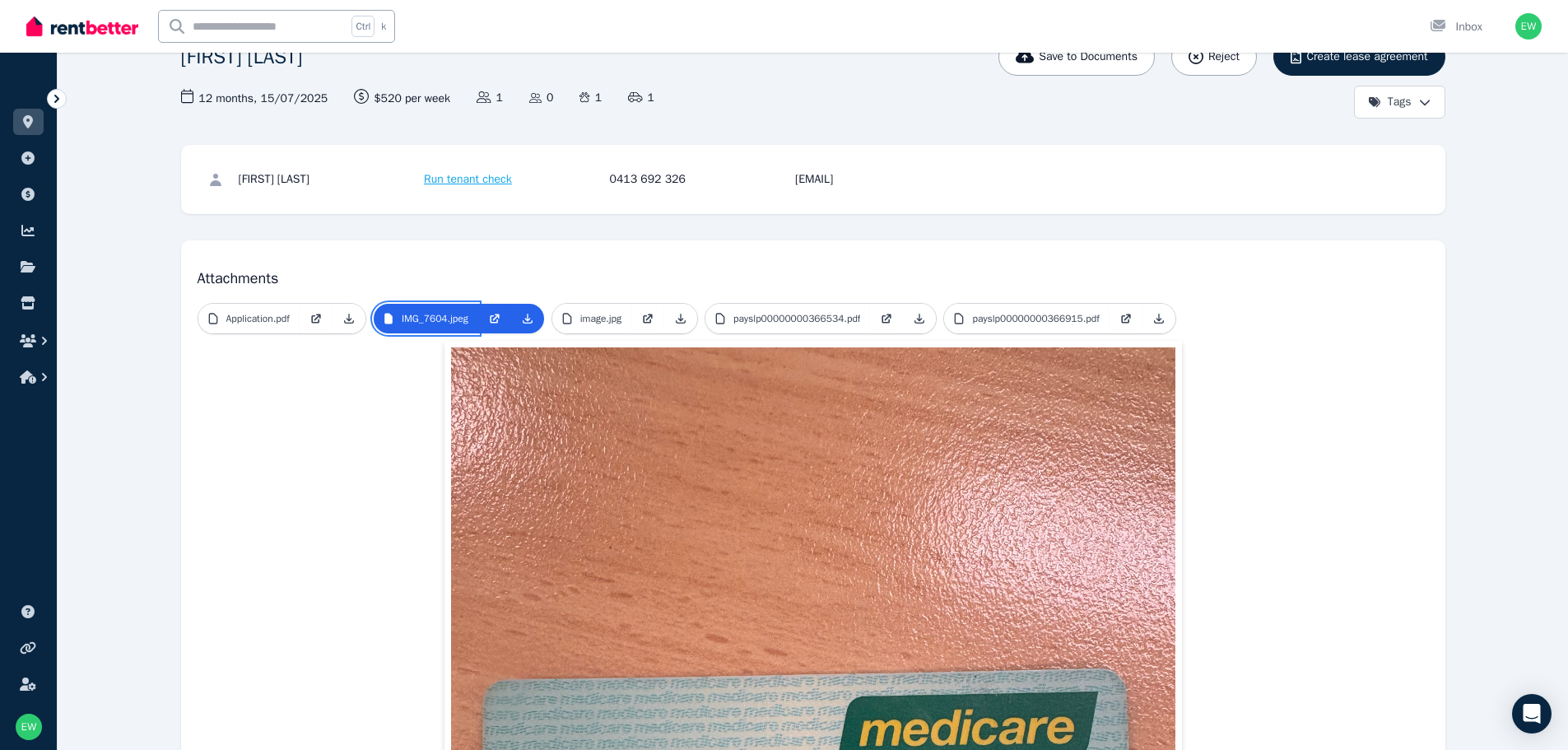 scroll, scrollTop: 139, scrollLeft: 0, axis: vertical 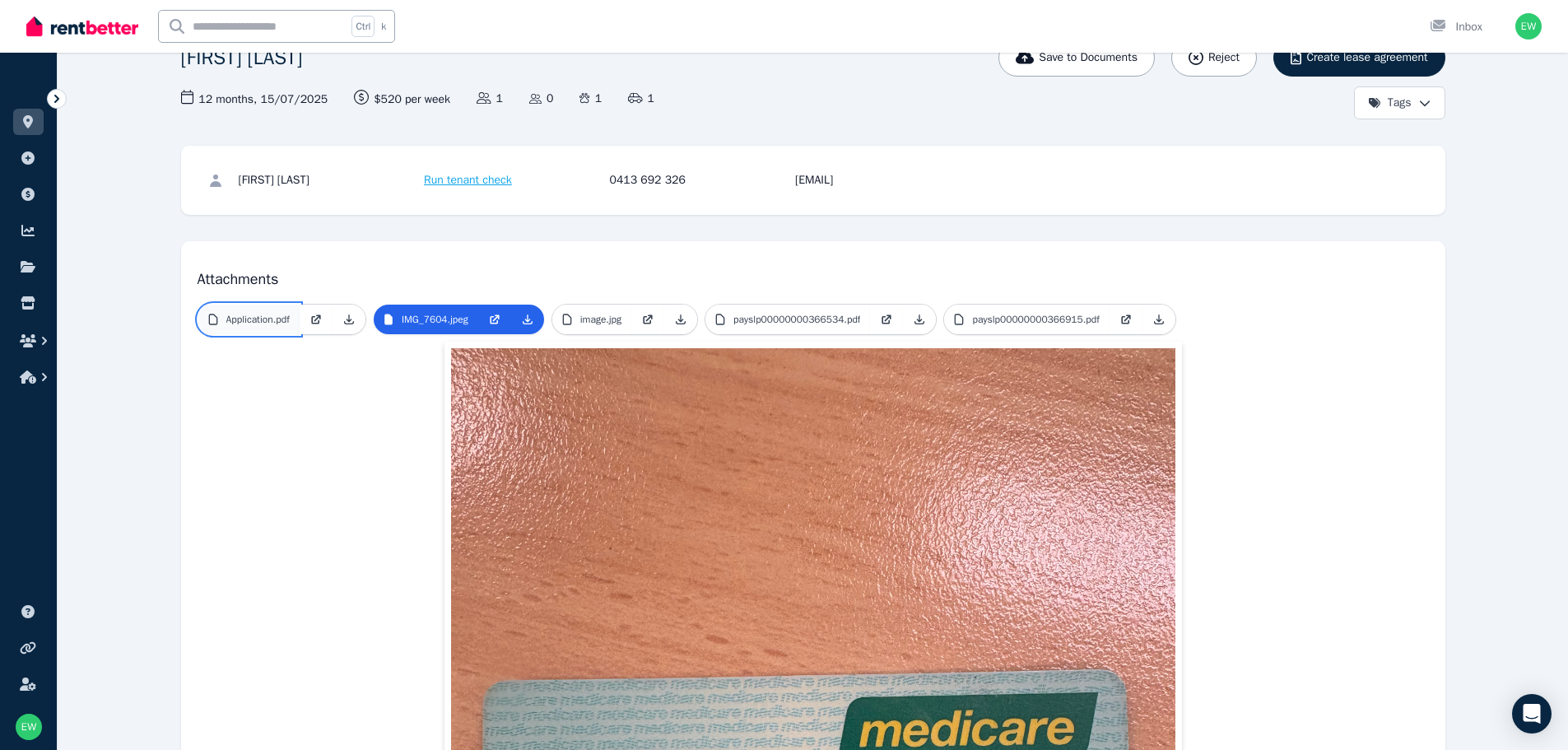 click on "Application.pdf" at bounding box center [258, 319] 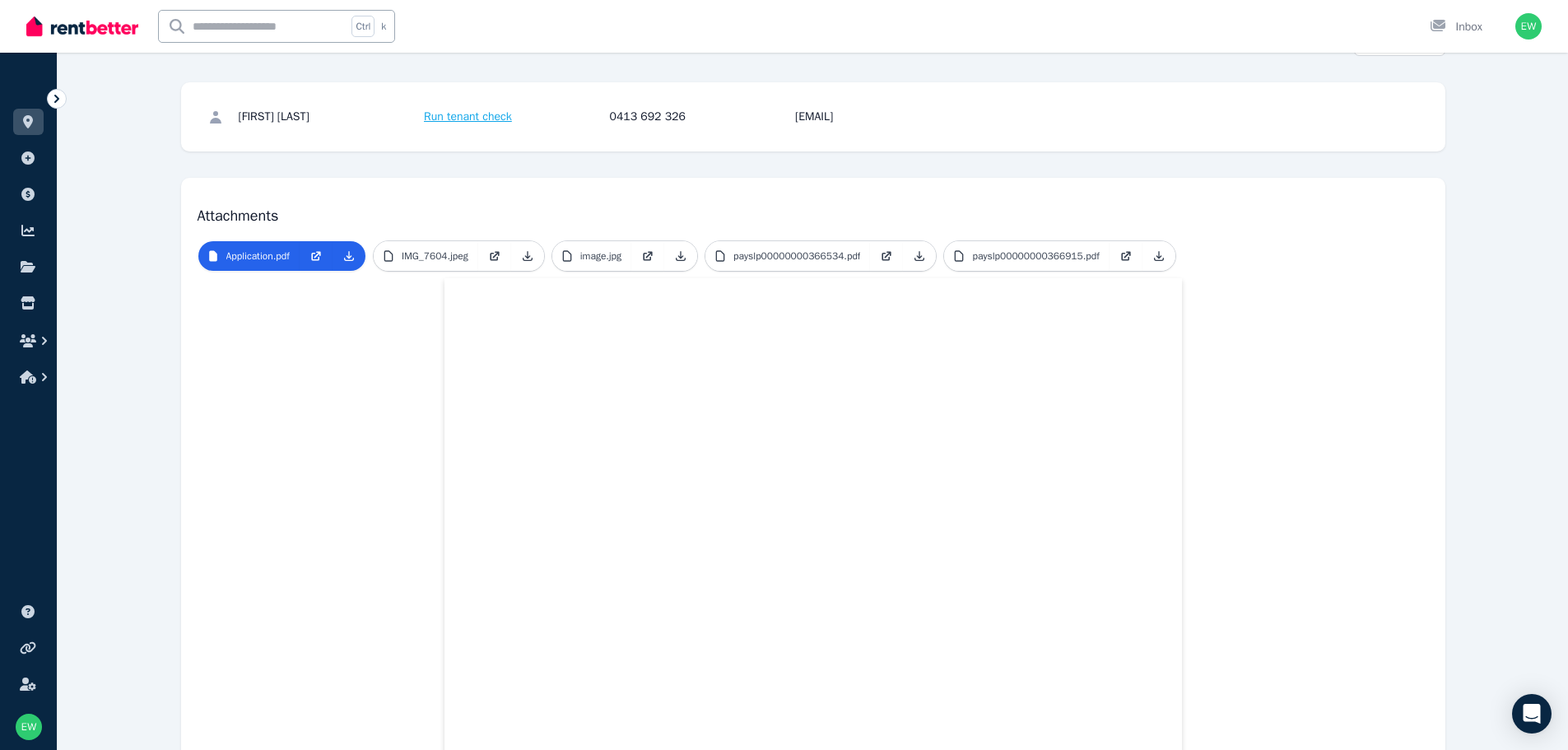 scroll, scrollTop: 35, scrollLeft: 0, axis: vertical 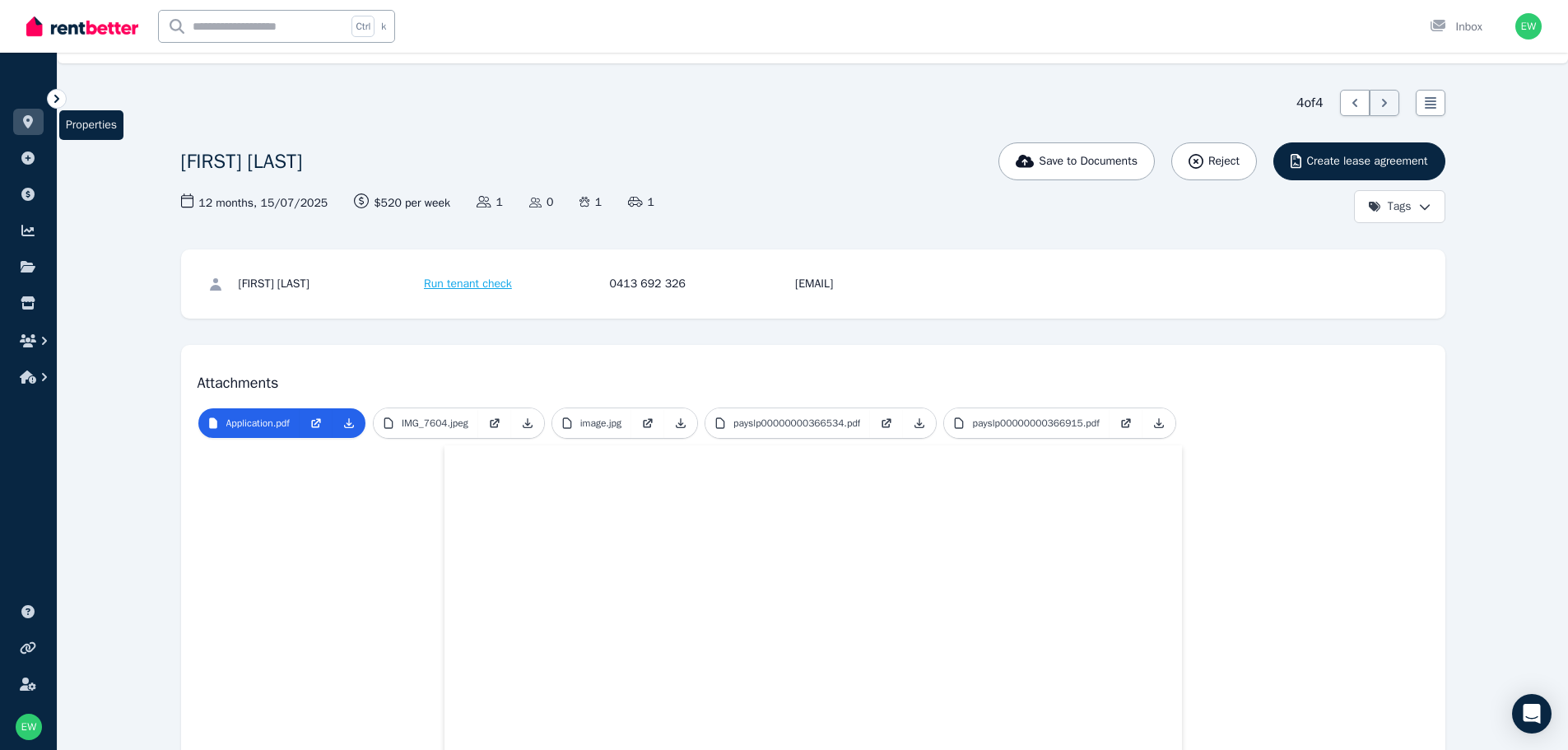 click at bounding box center [28, 122] 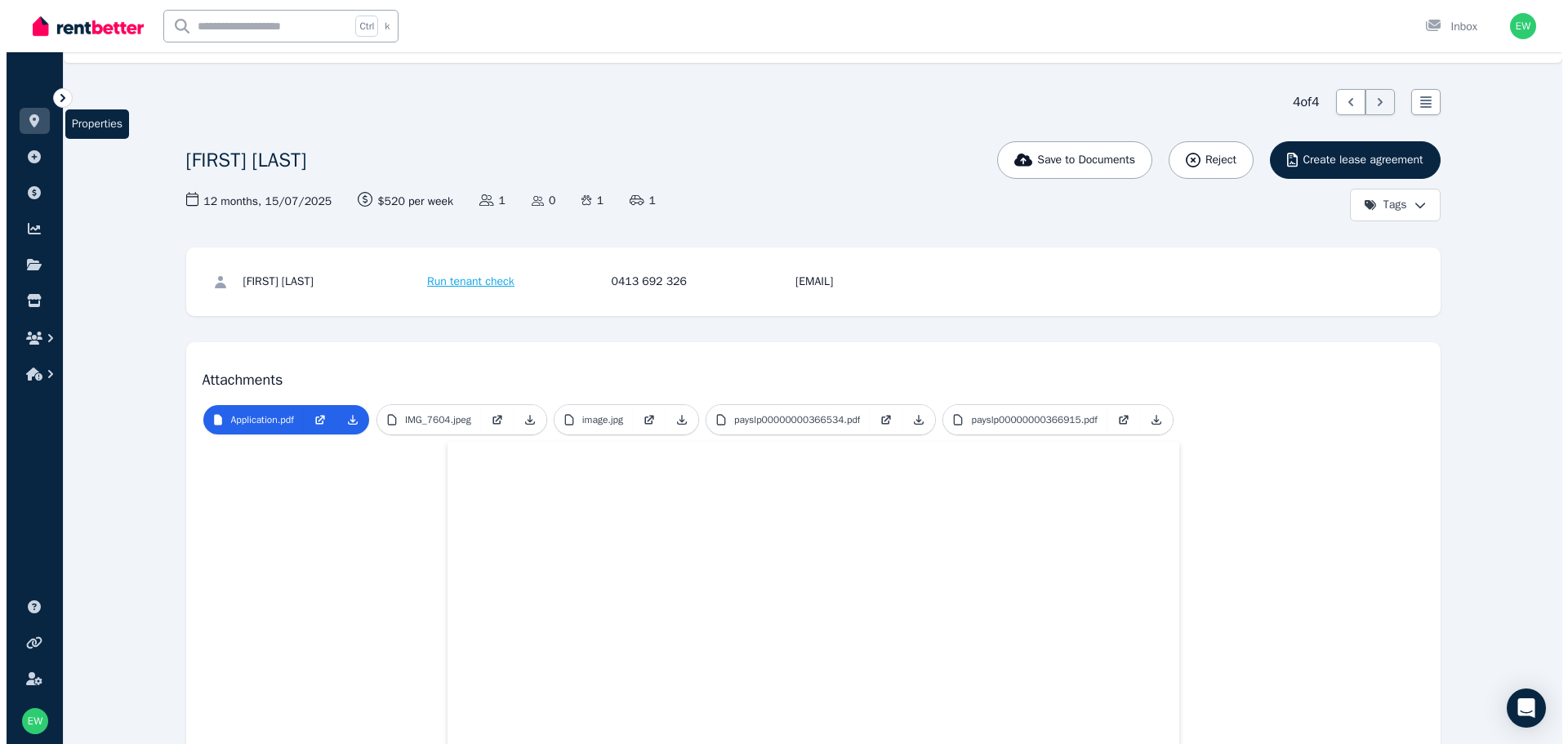 scroll, scrollTop: 0, scrollLeft: 0, axis: both 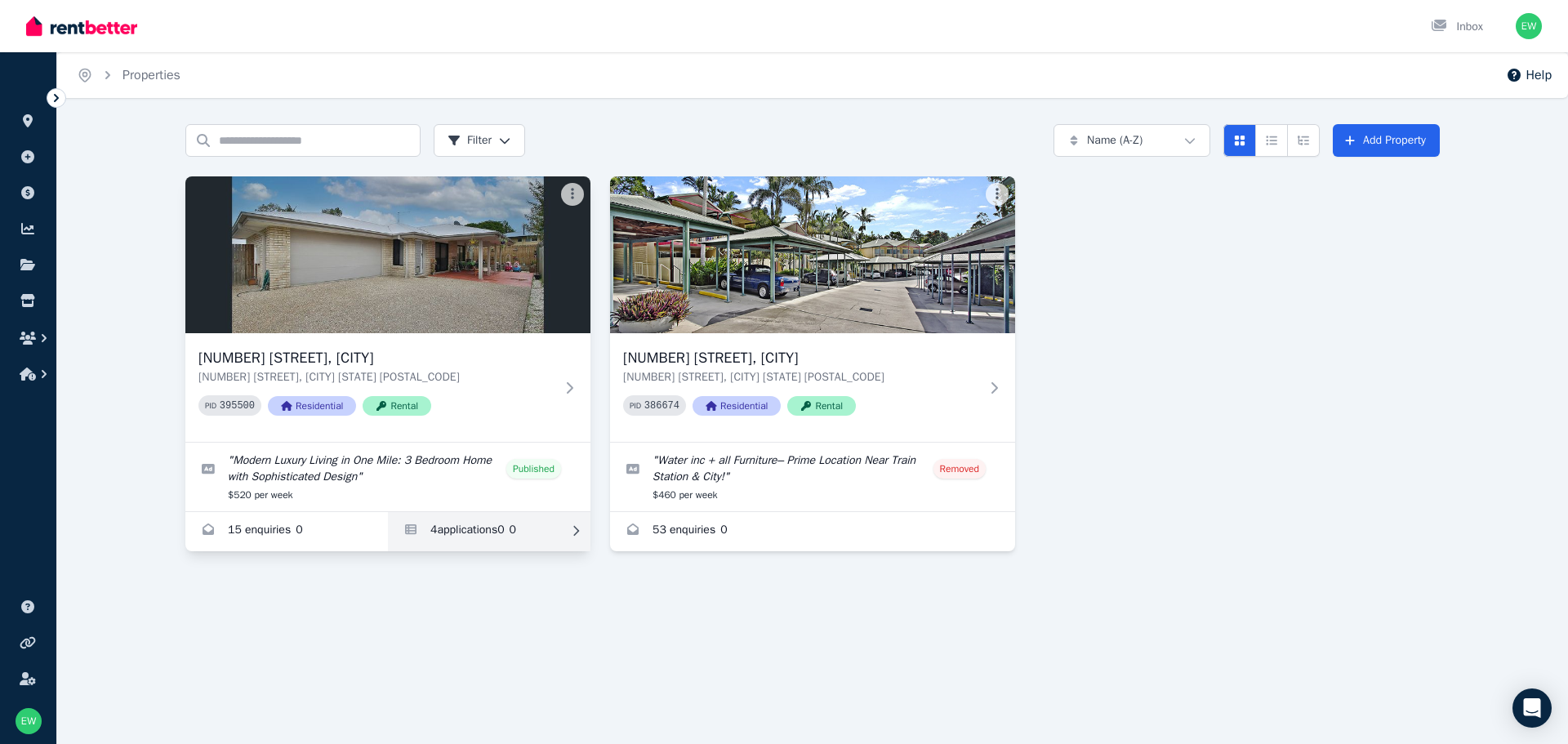 click at bounding box center [489, 532] 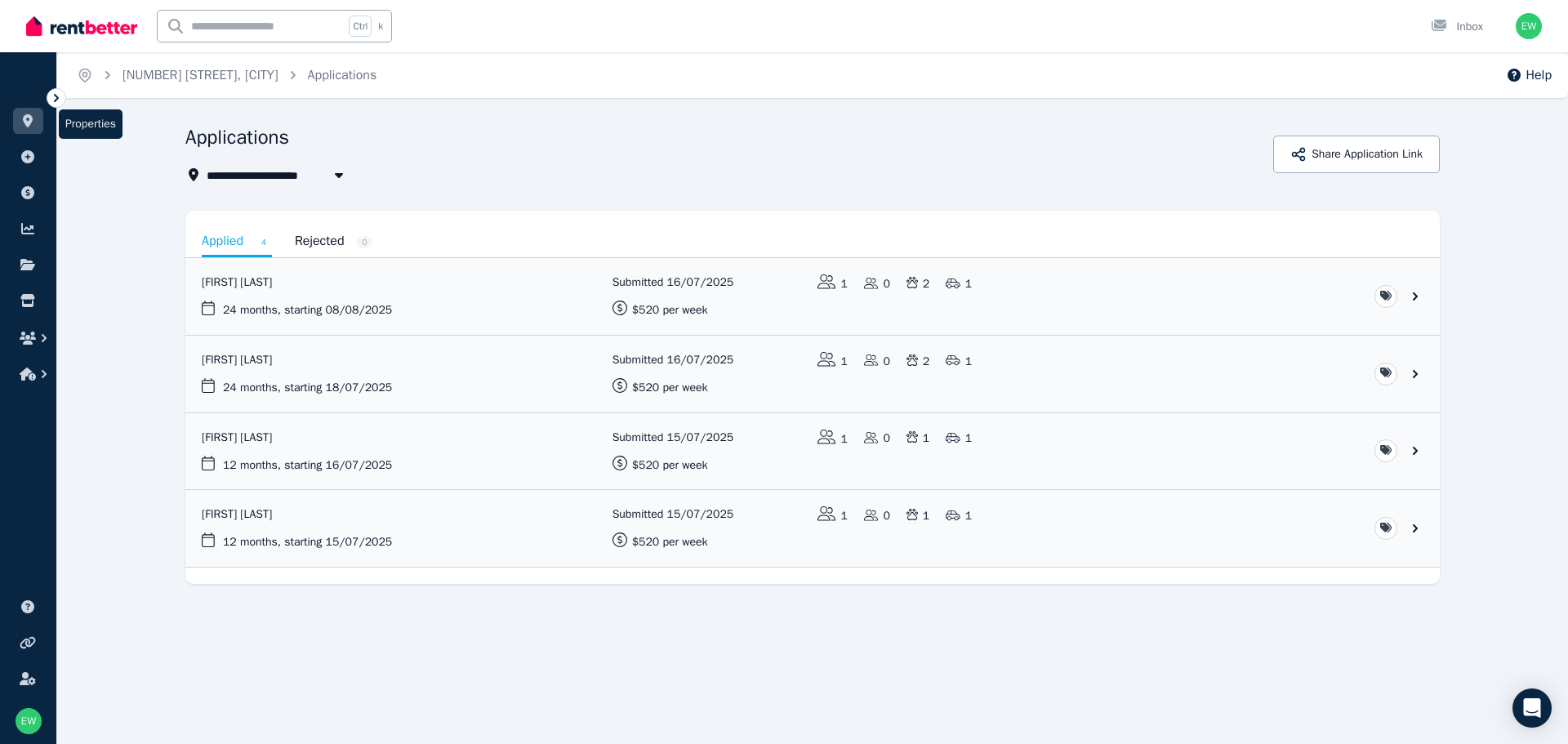 click 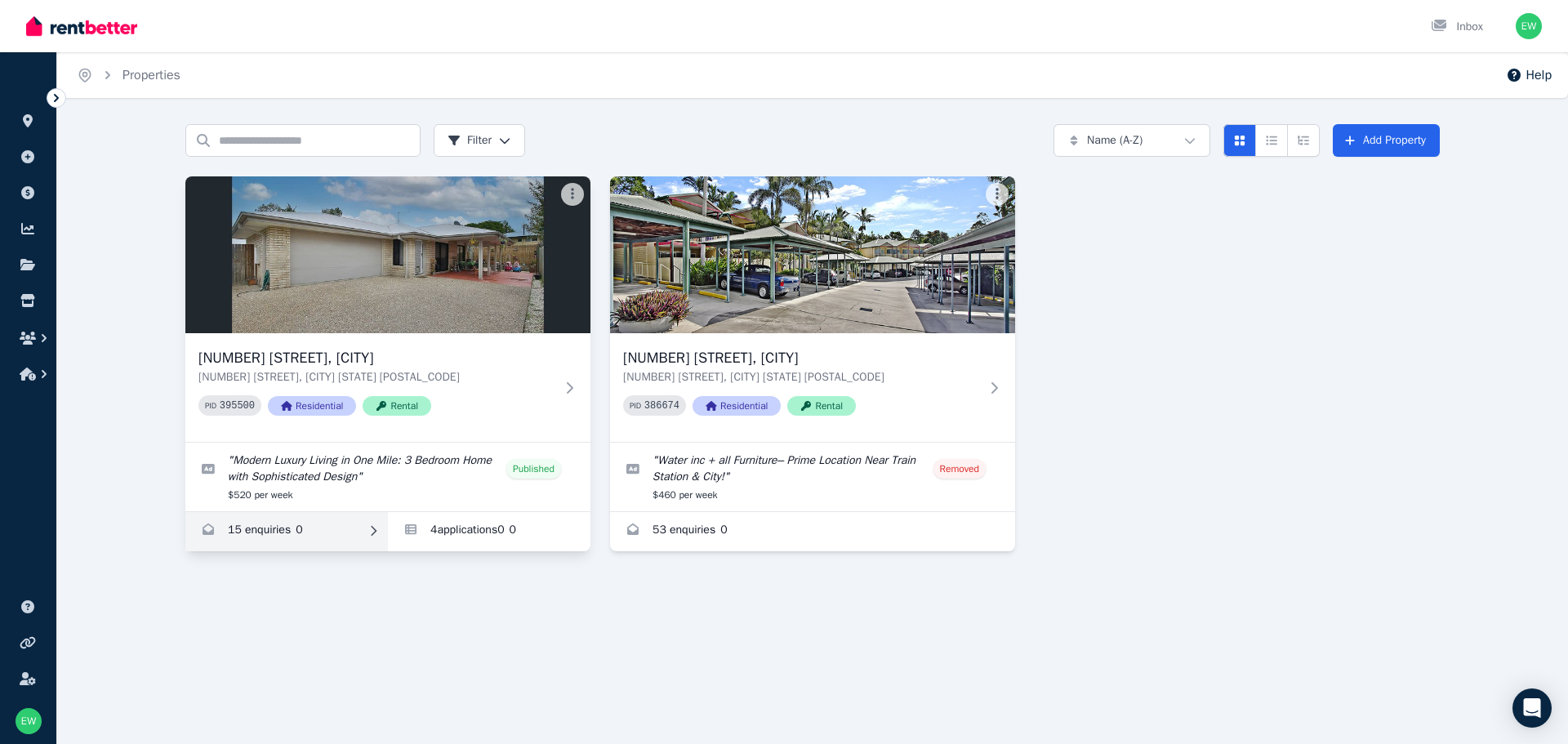 click at bounding box center (287, 532) 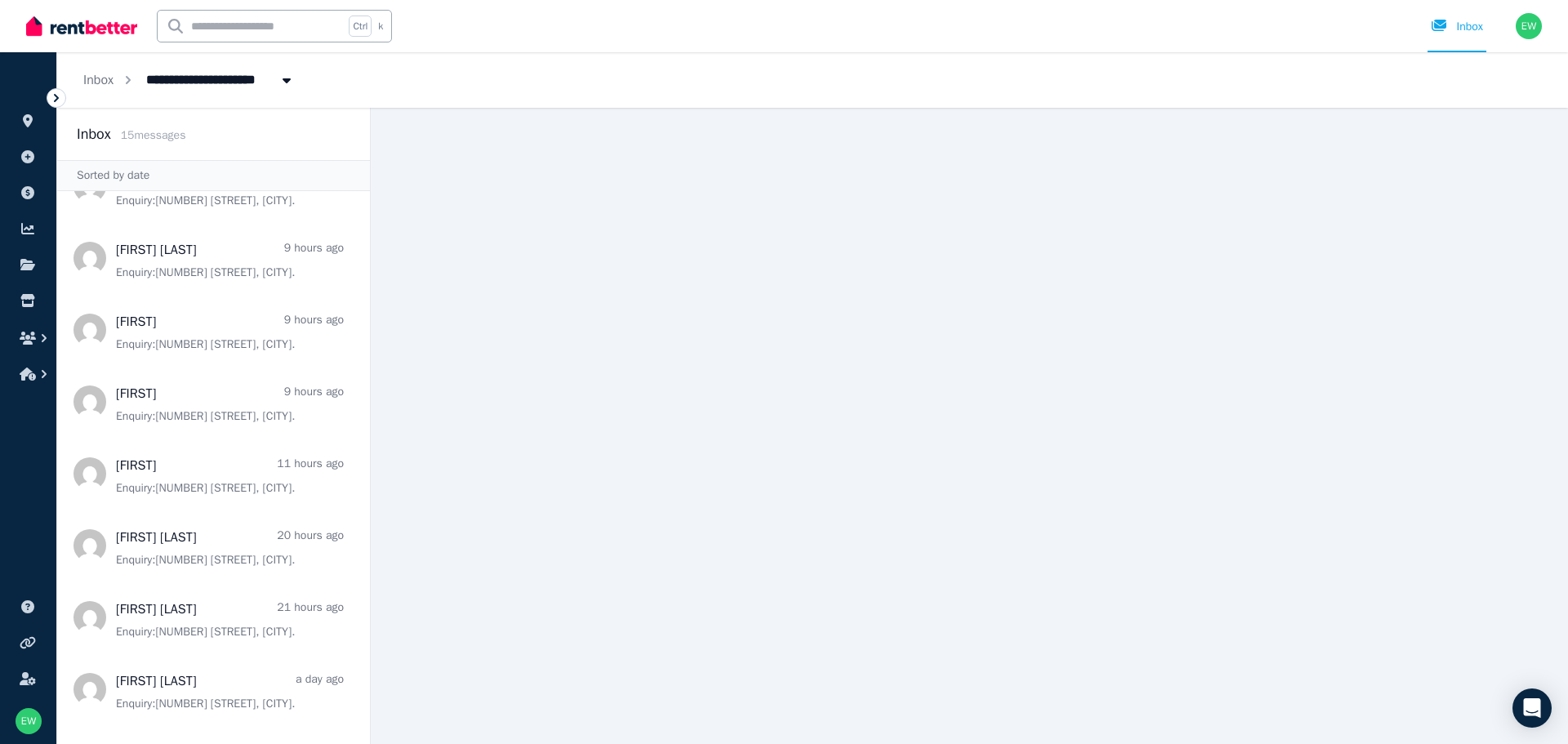 scroll, scrollTop: 0, scrollLeft: 0, axis: both 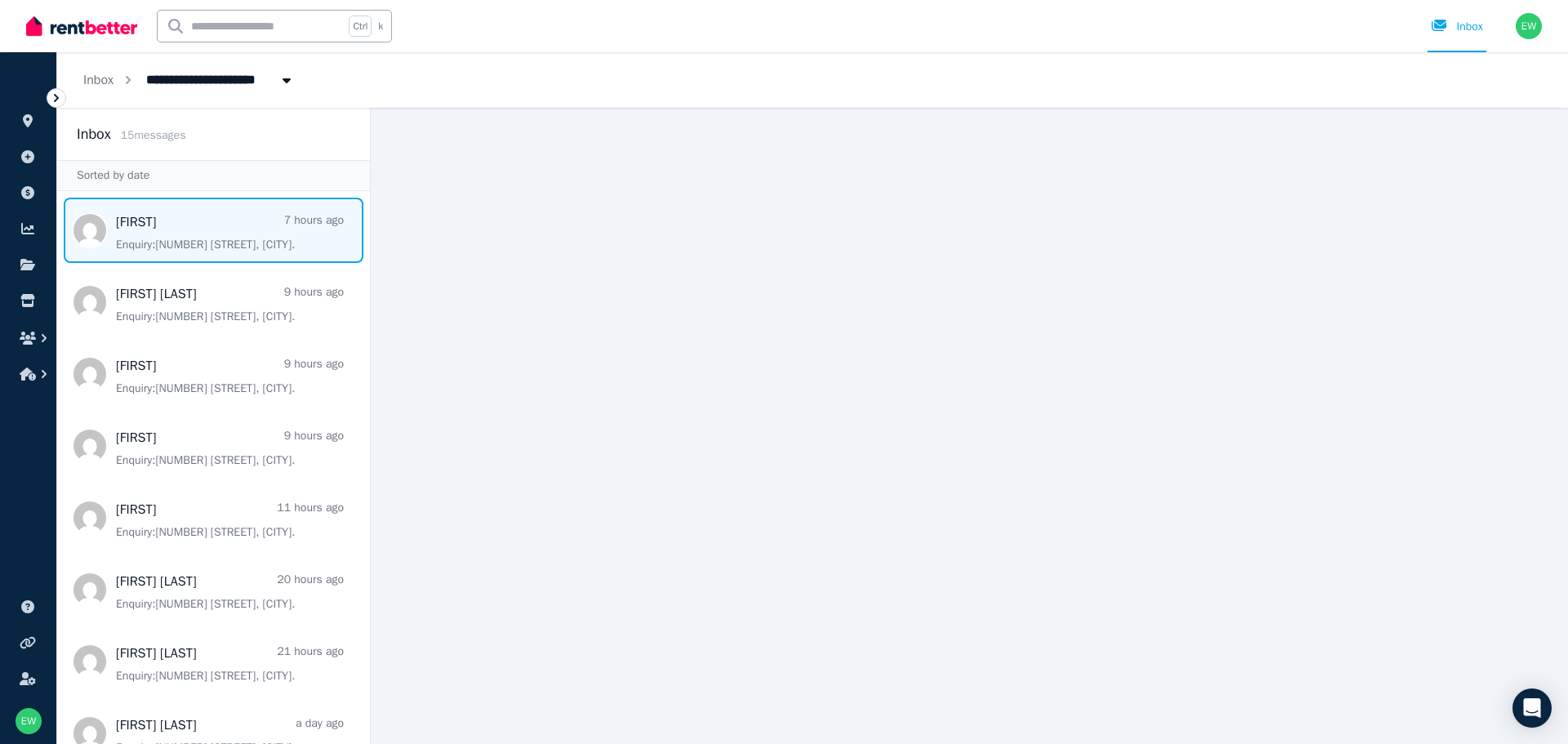 click at bounding box center (213, 230) 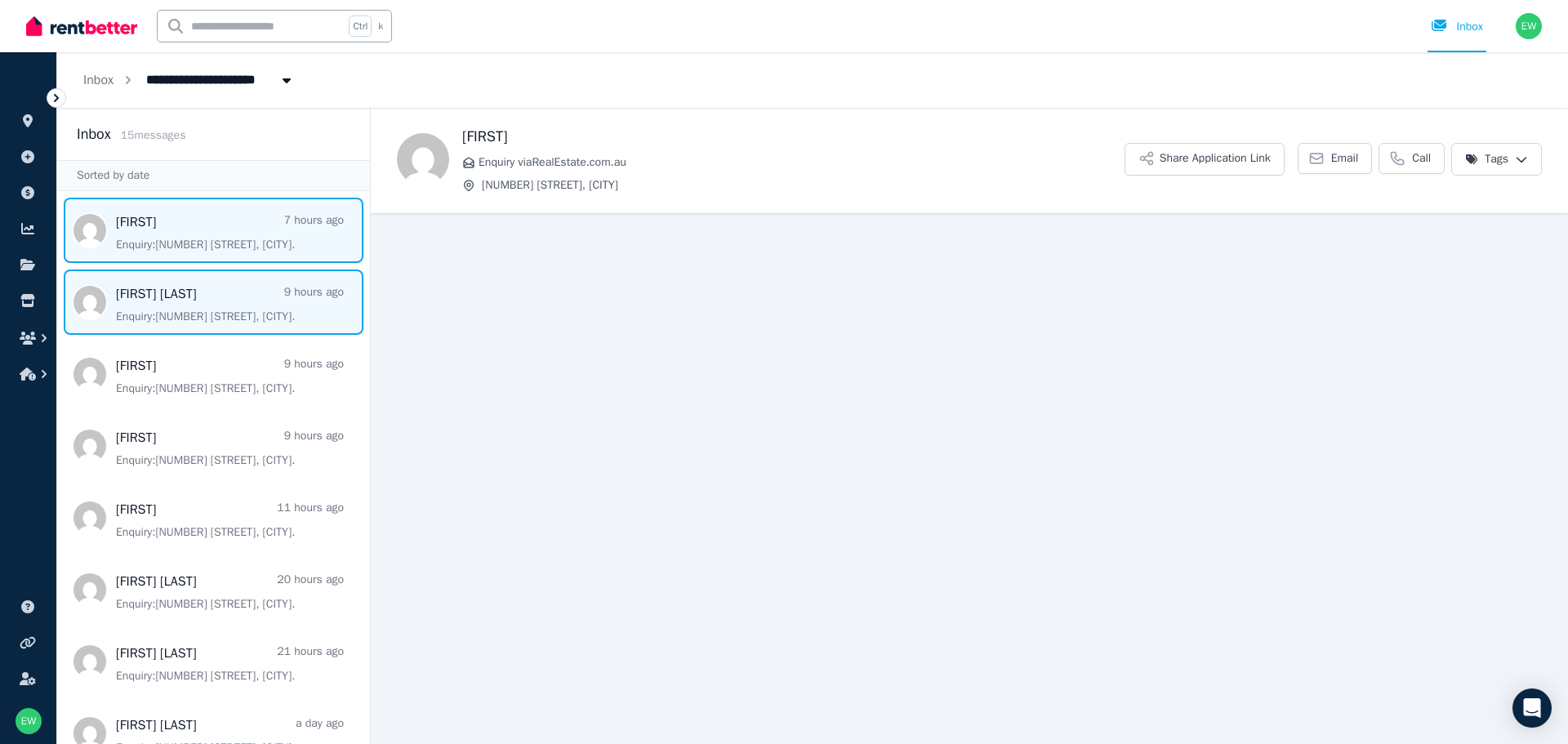 click at bounding box center (213, 302) 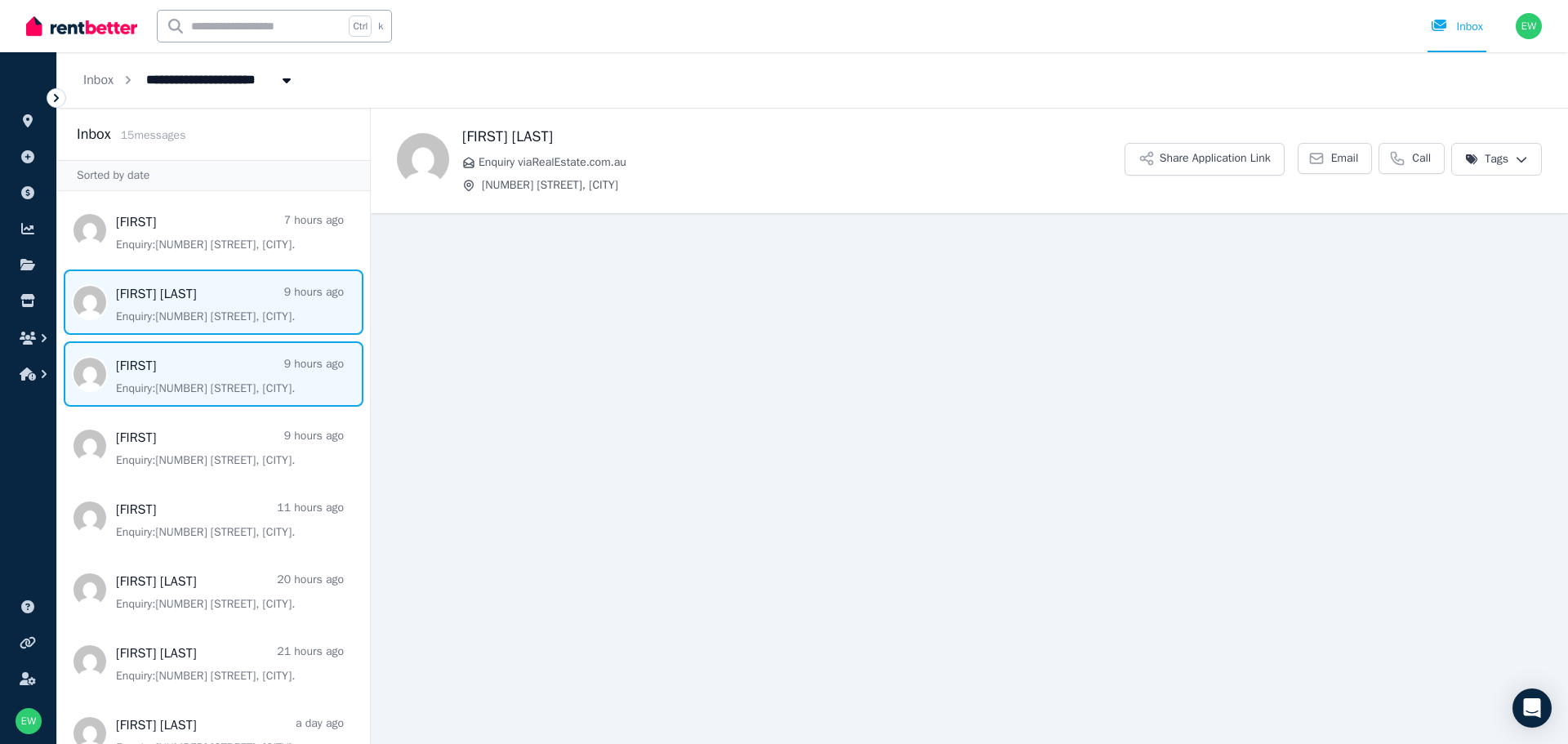 click at bounding box center (213, 374) 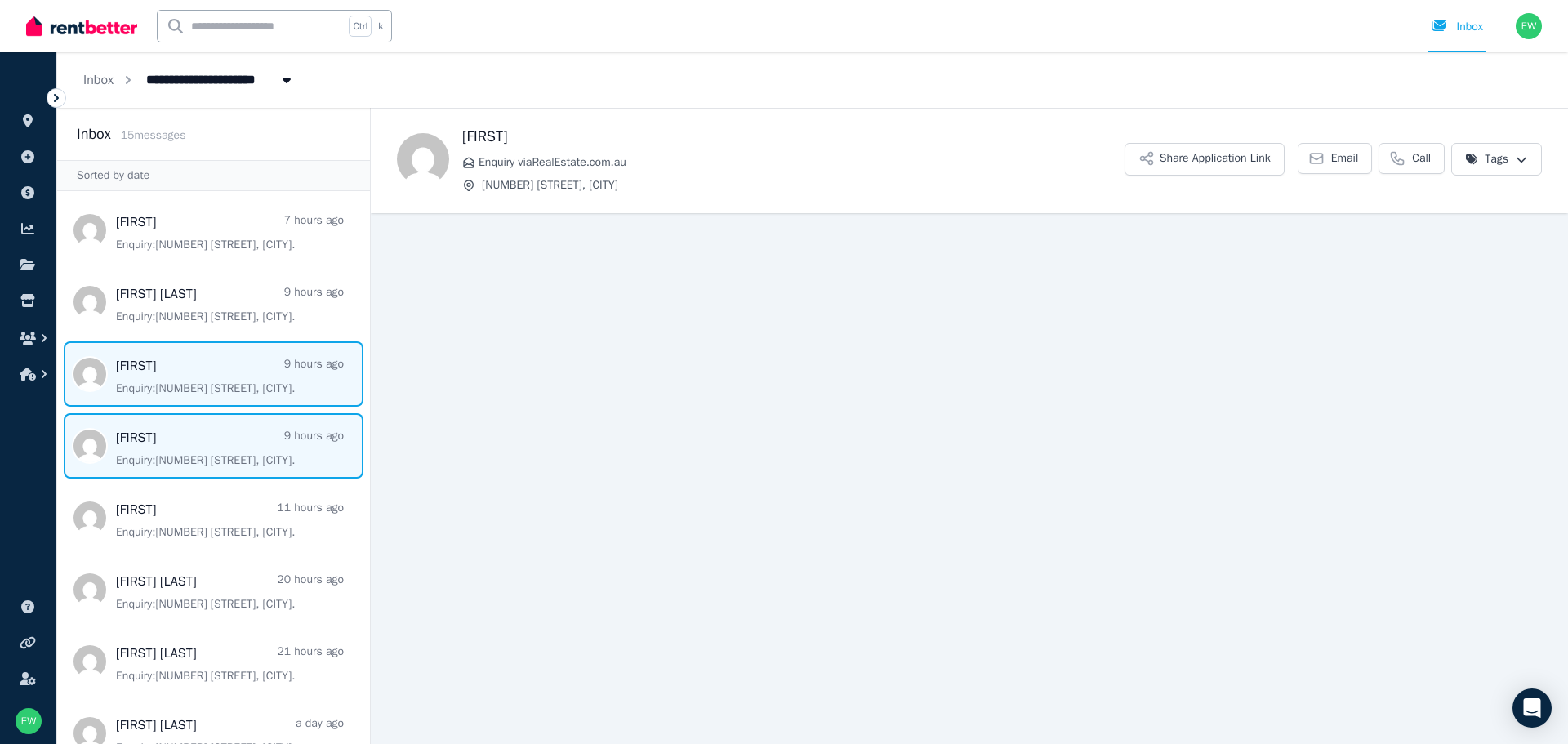 click at bounding box center (213, 446) 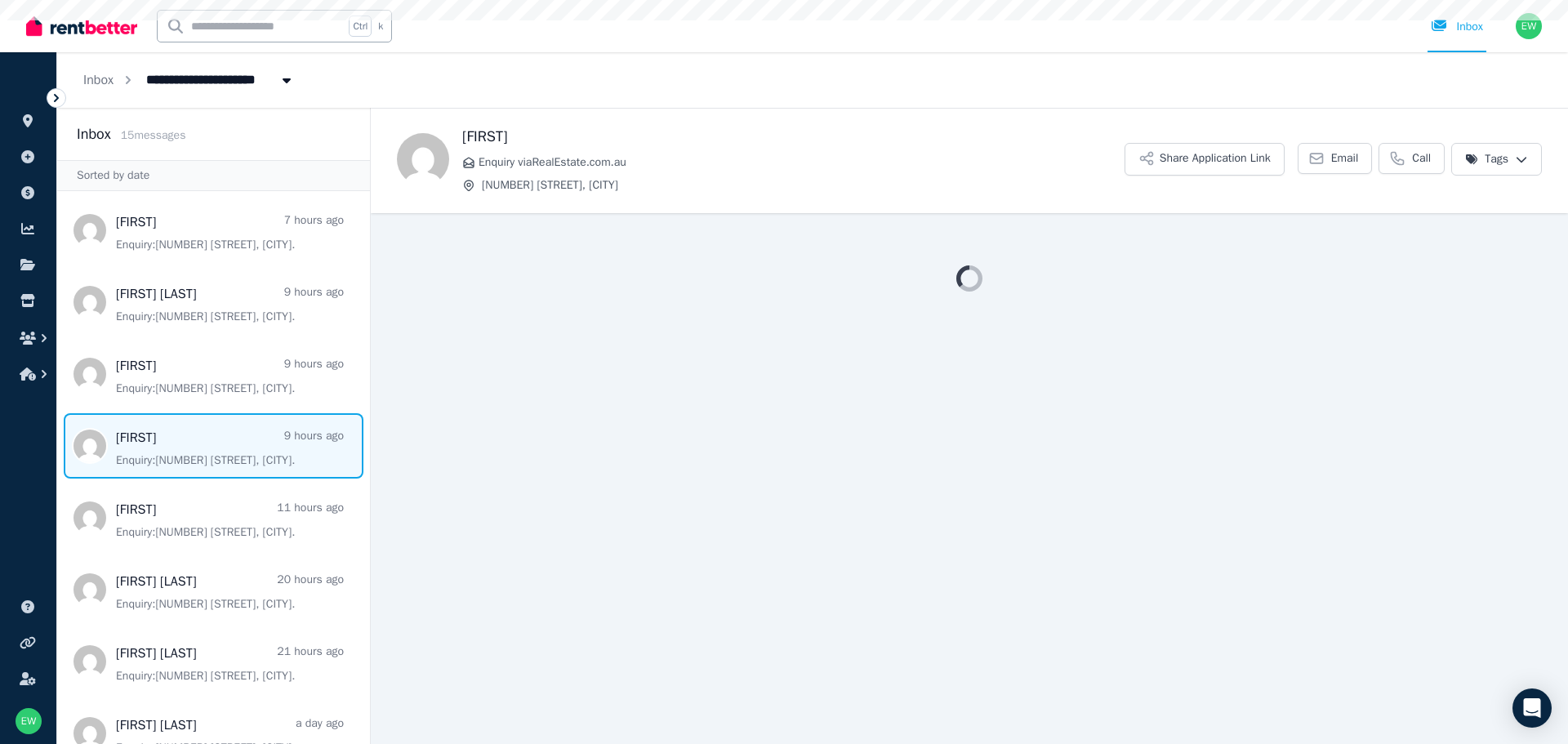 scroll, scrollTop: 154, scrollLeft: 0, axis: vertical 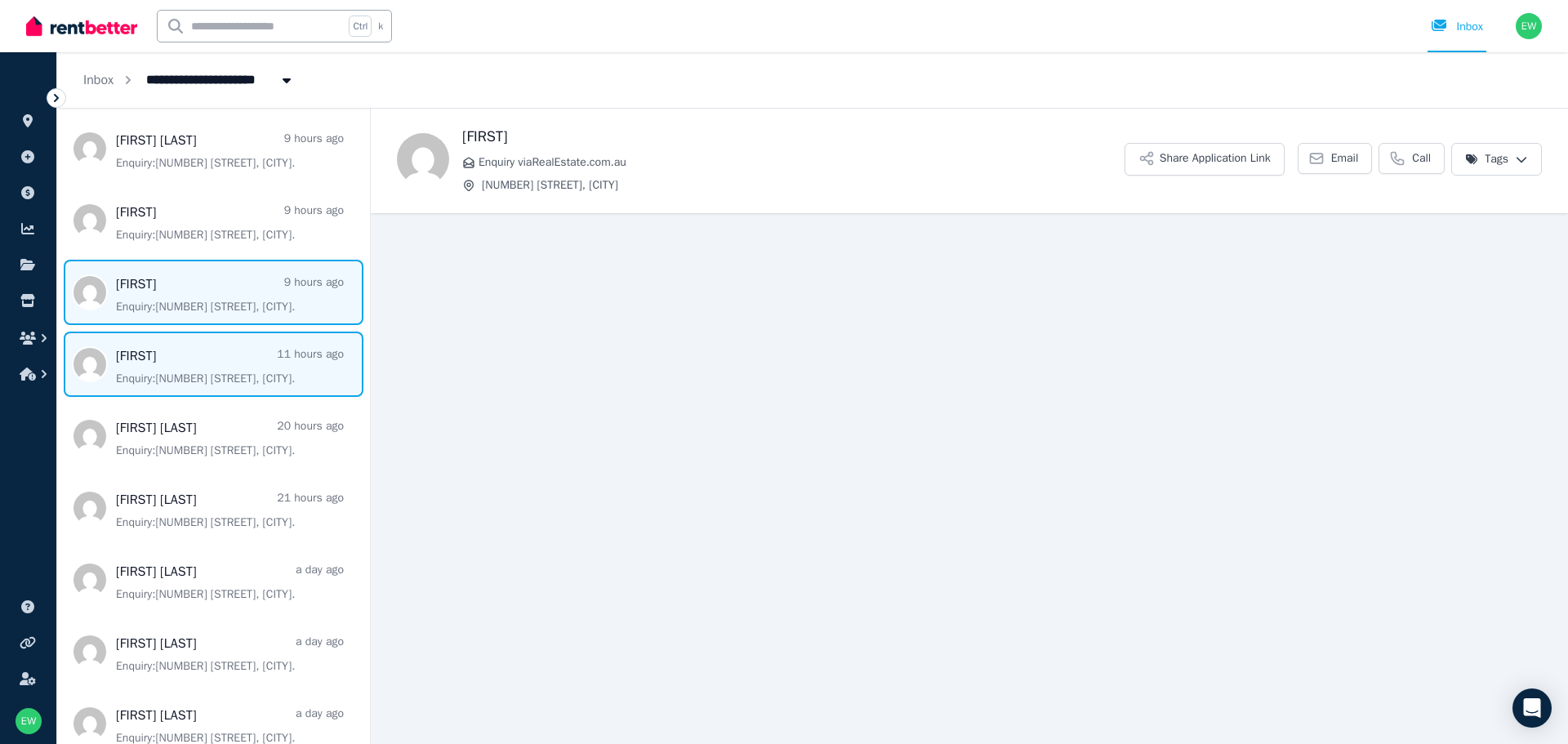 click at bounding box center (213, 364) 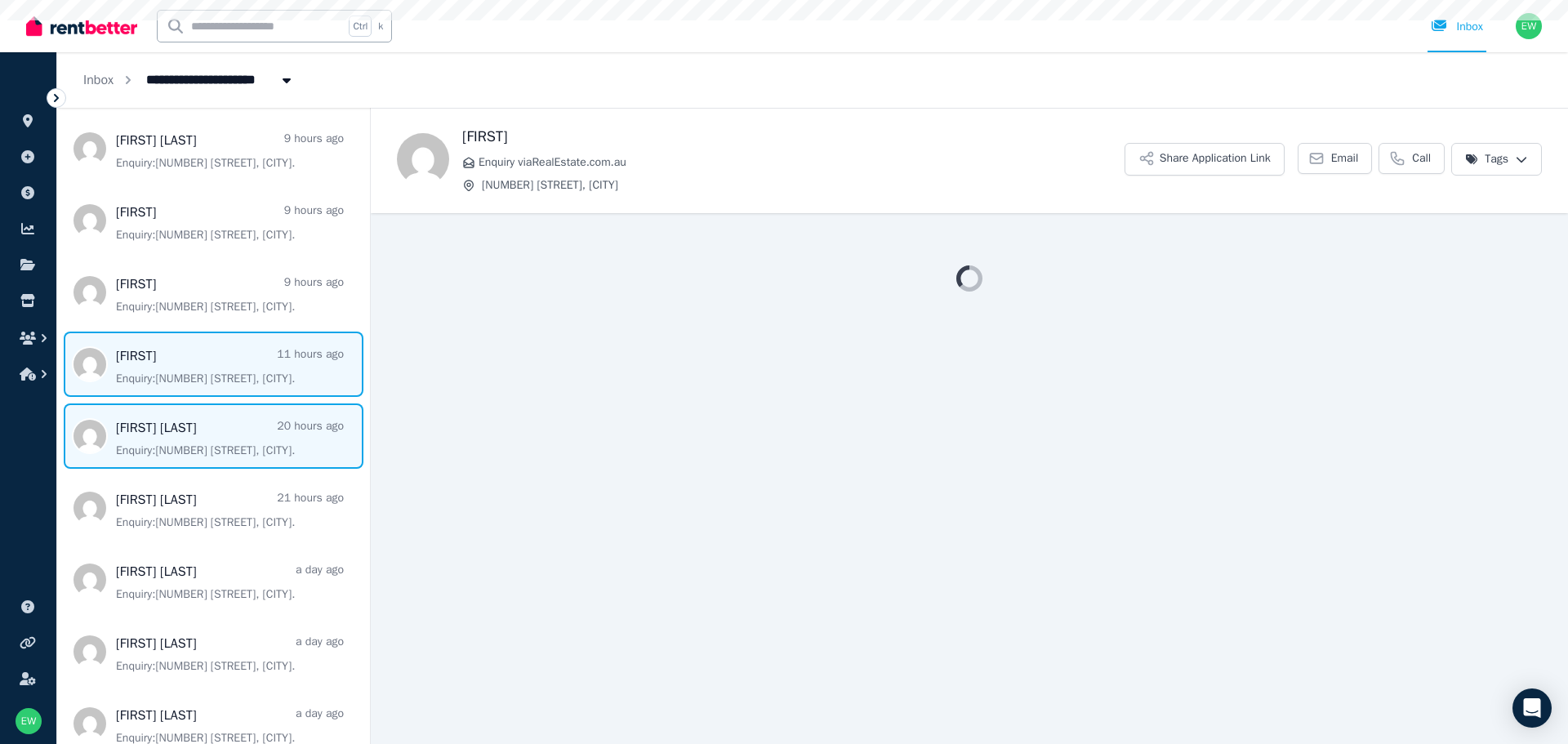 click at bounding box center (213, 436) 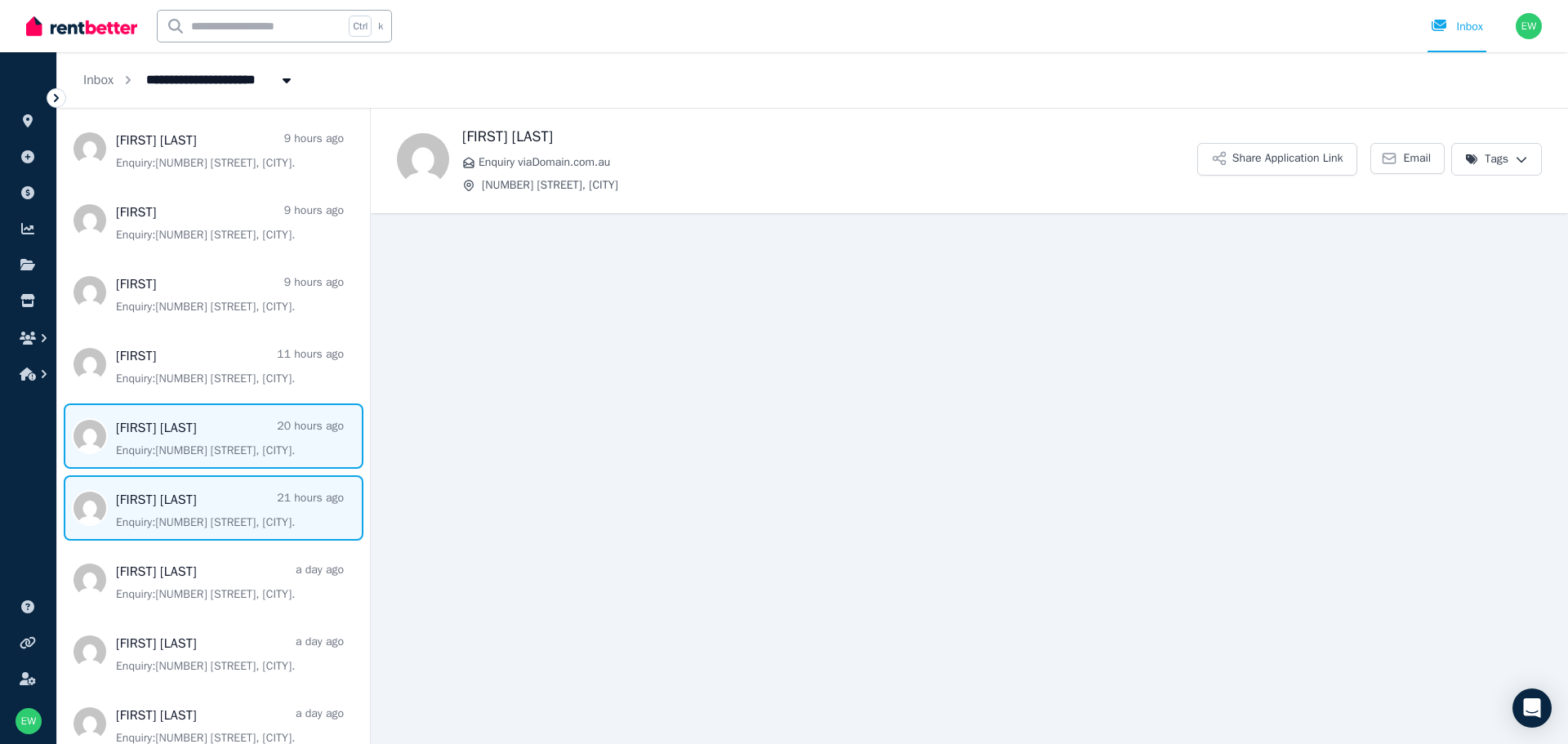 click at bounding box center [213, 508] 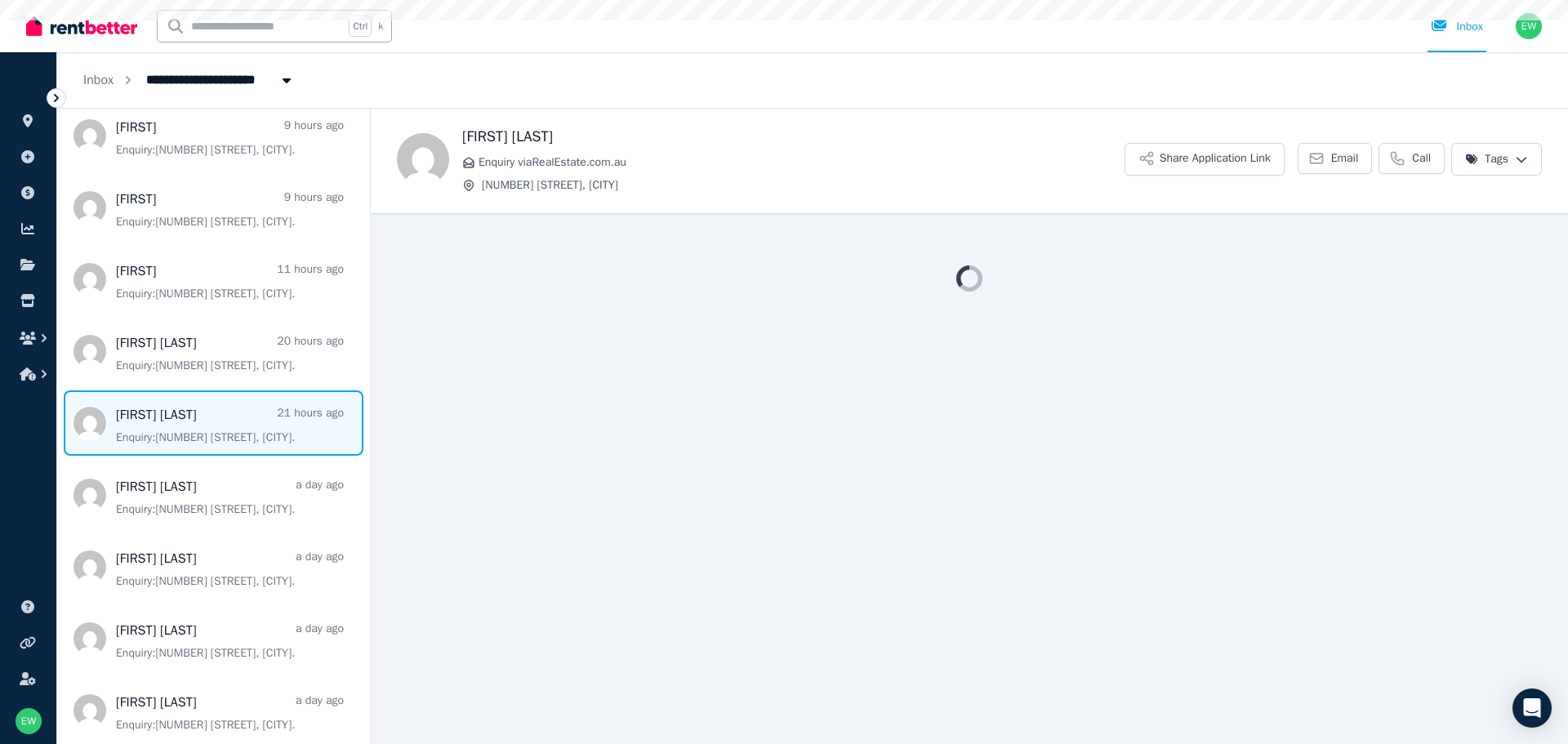 scroll, scrollTop: 239, scrollLeft: 0, axis: vertical 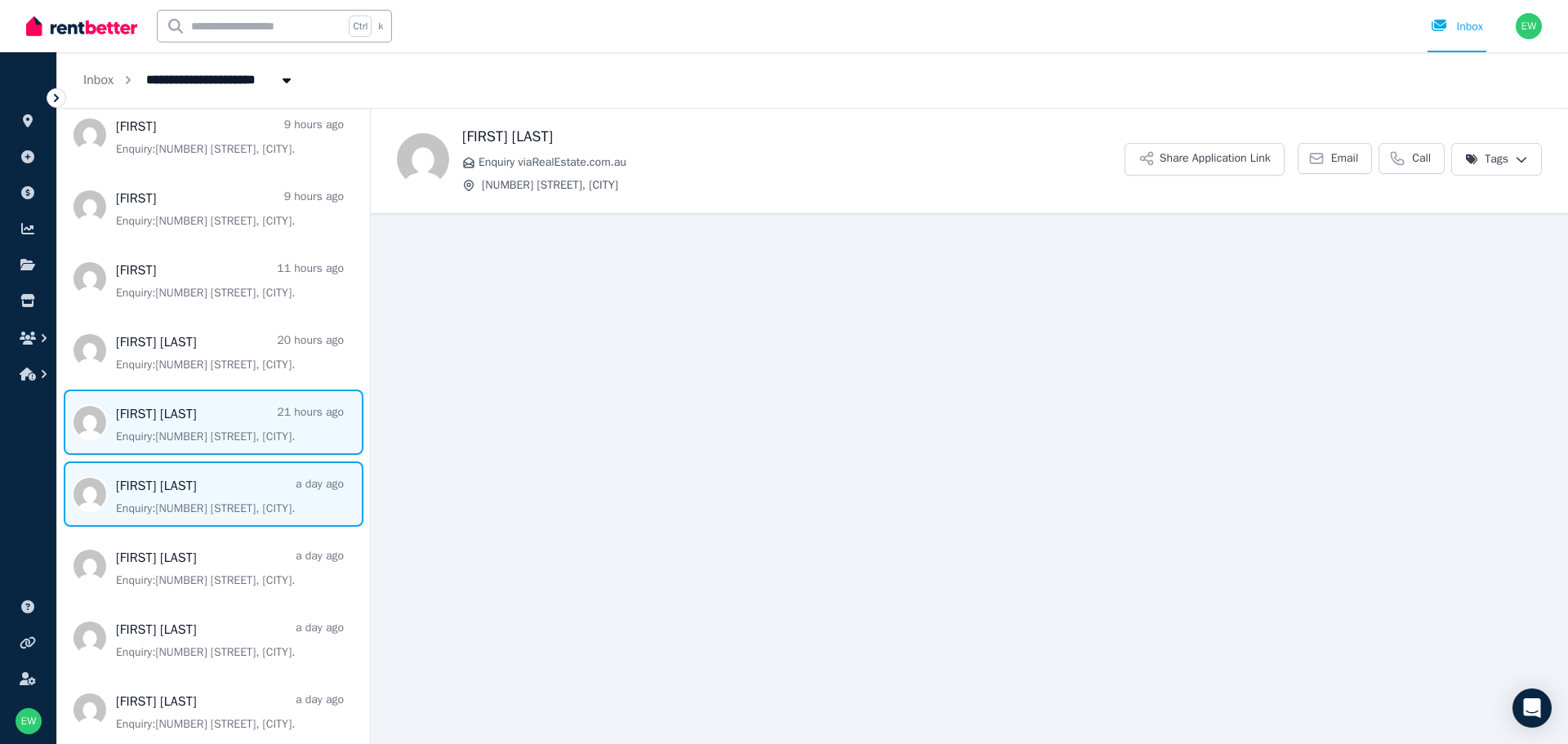 click at bounding box center (213, 494) 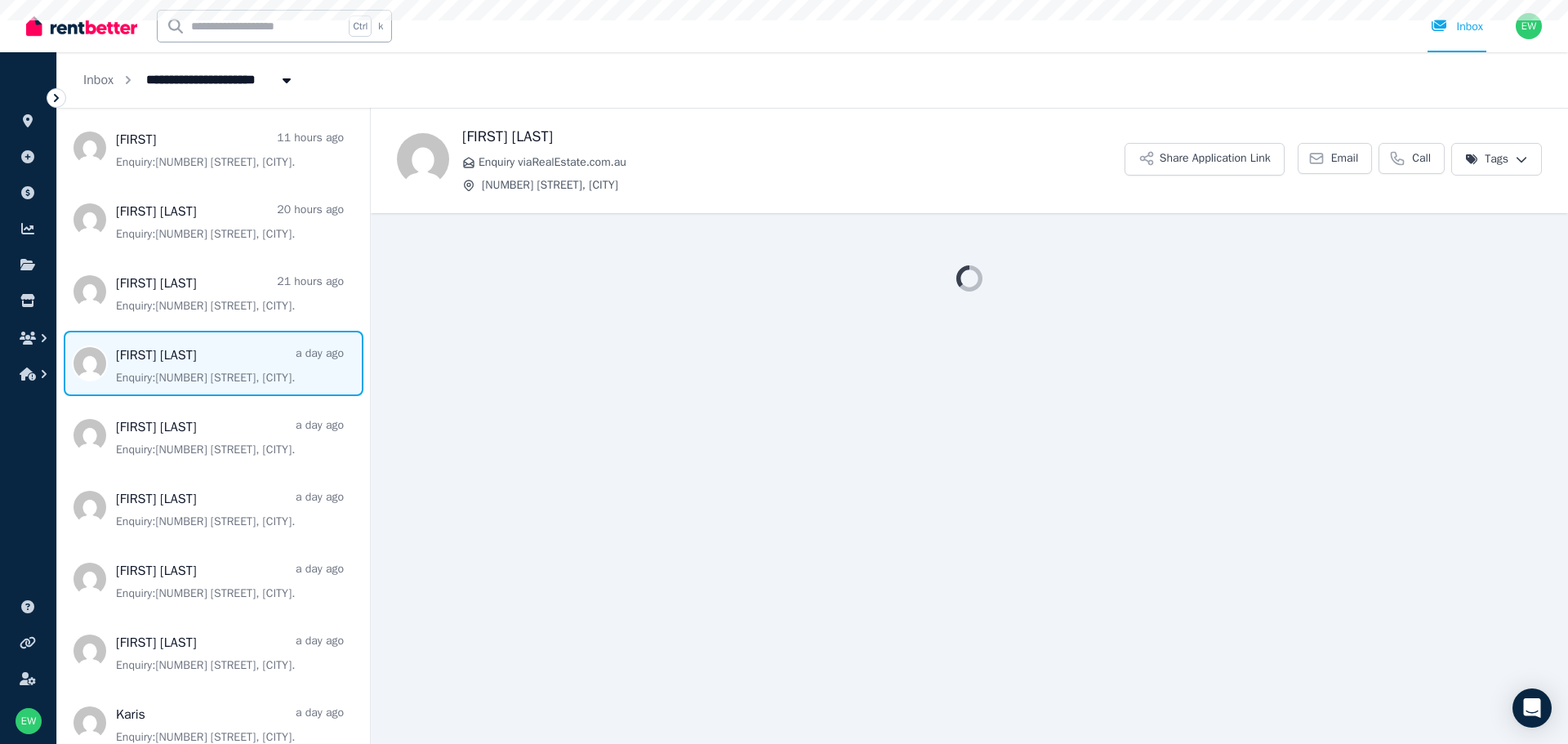scroll, scrollTop: 376, scrollLeft: 0, axis: vertical 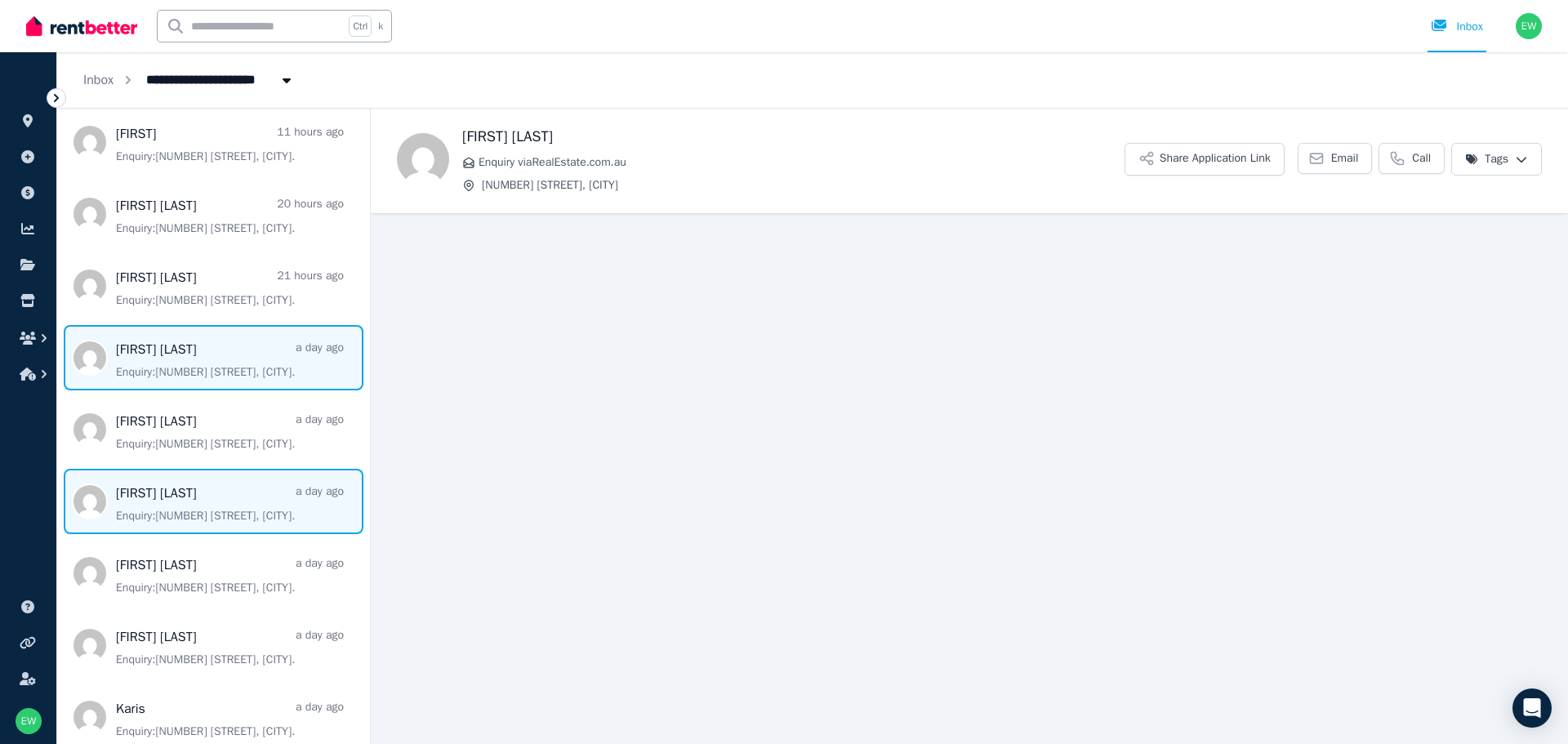 click at bounding box center [213, 501] 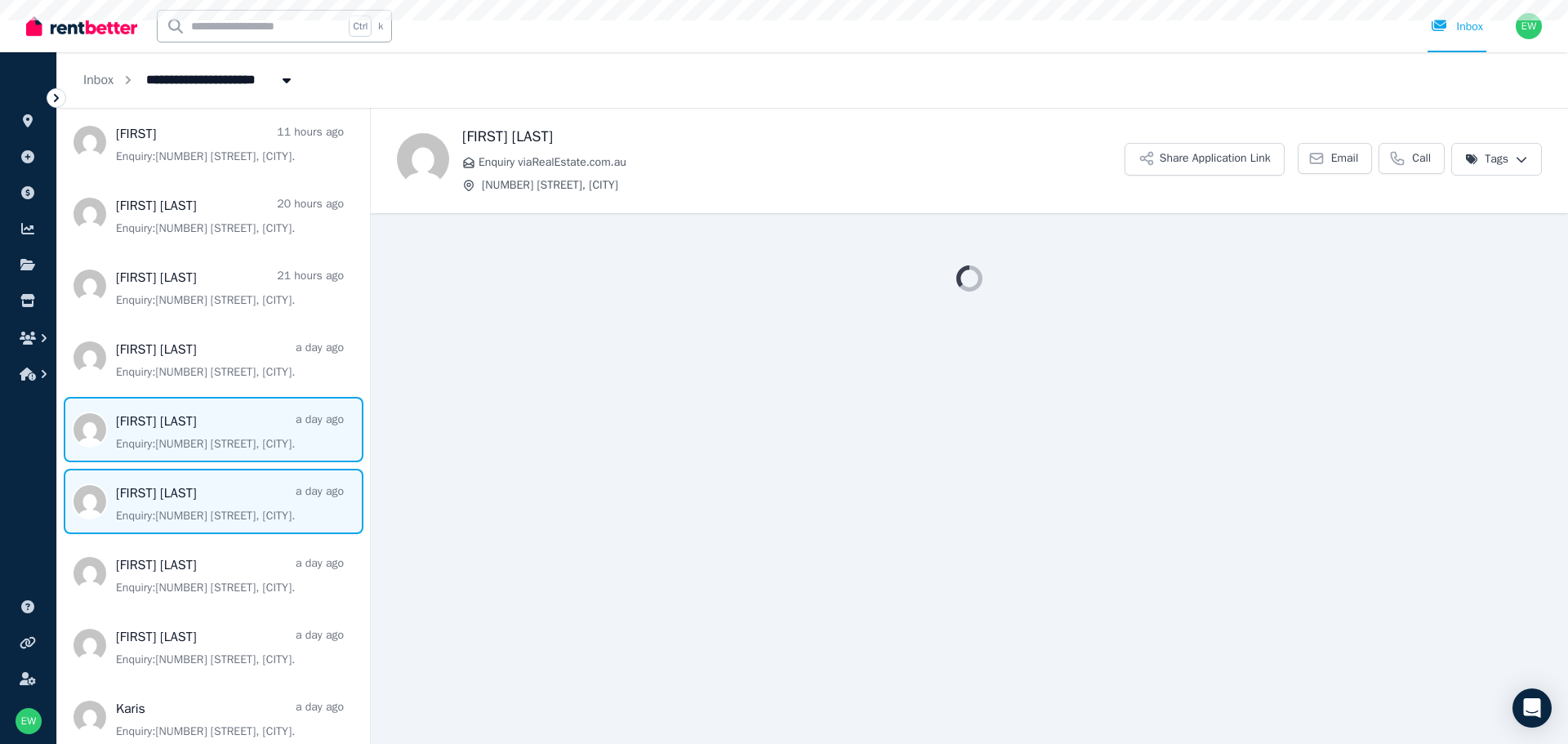 click at bounding box center (213, 430) 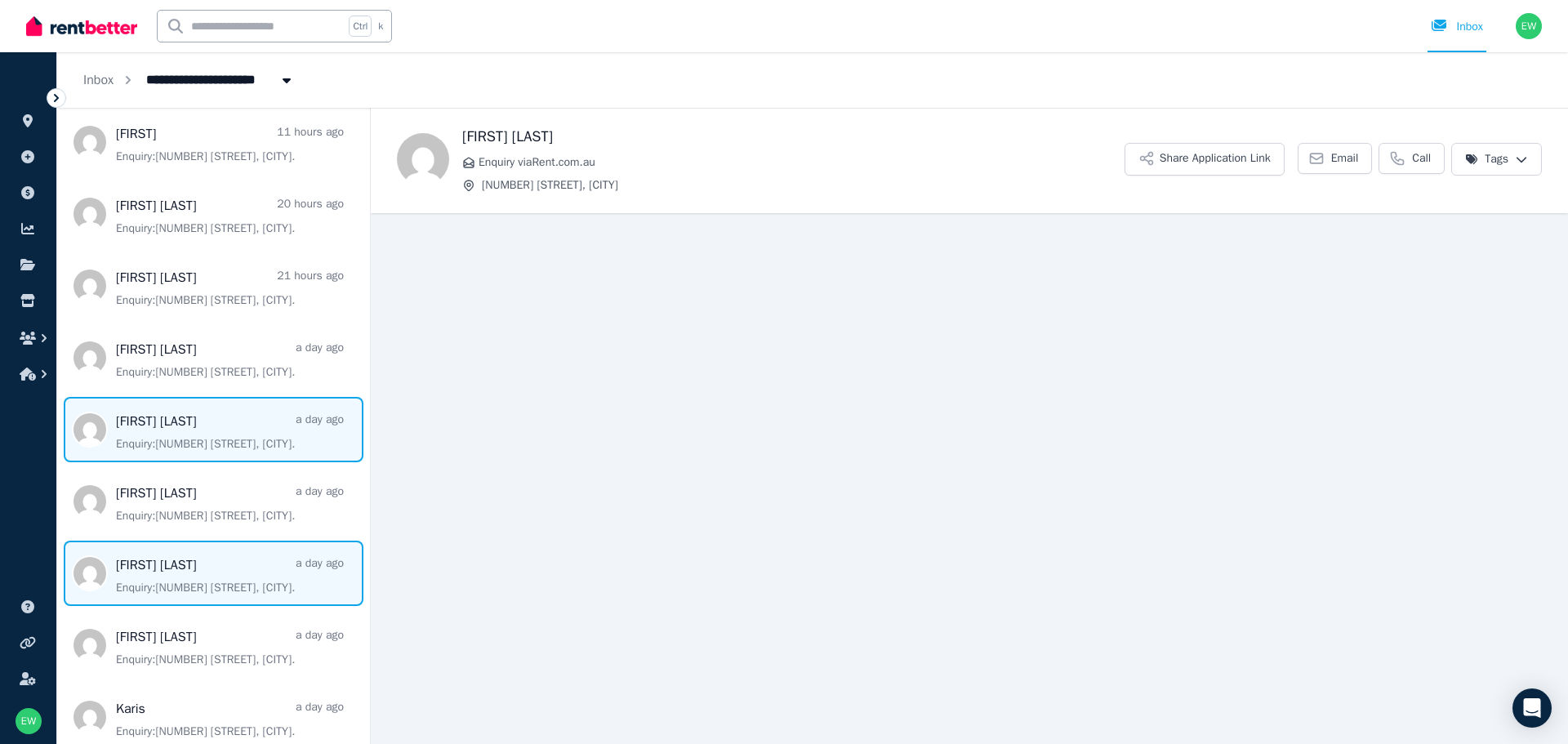 click at bounding box center (213, 573) 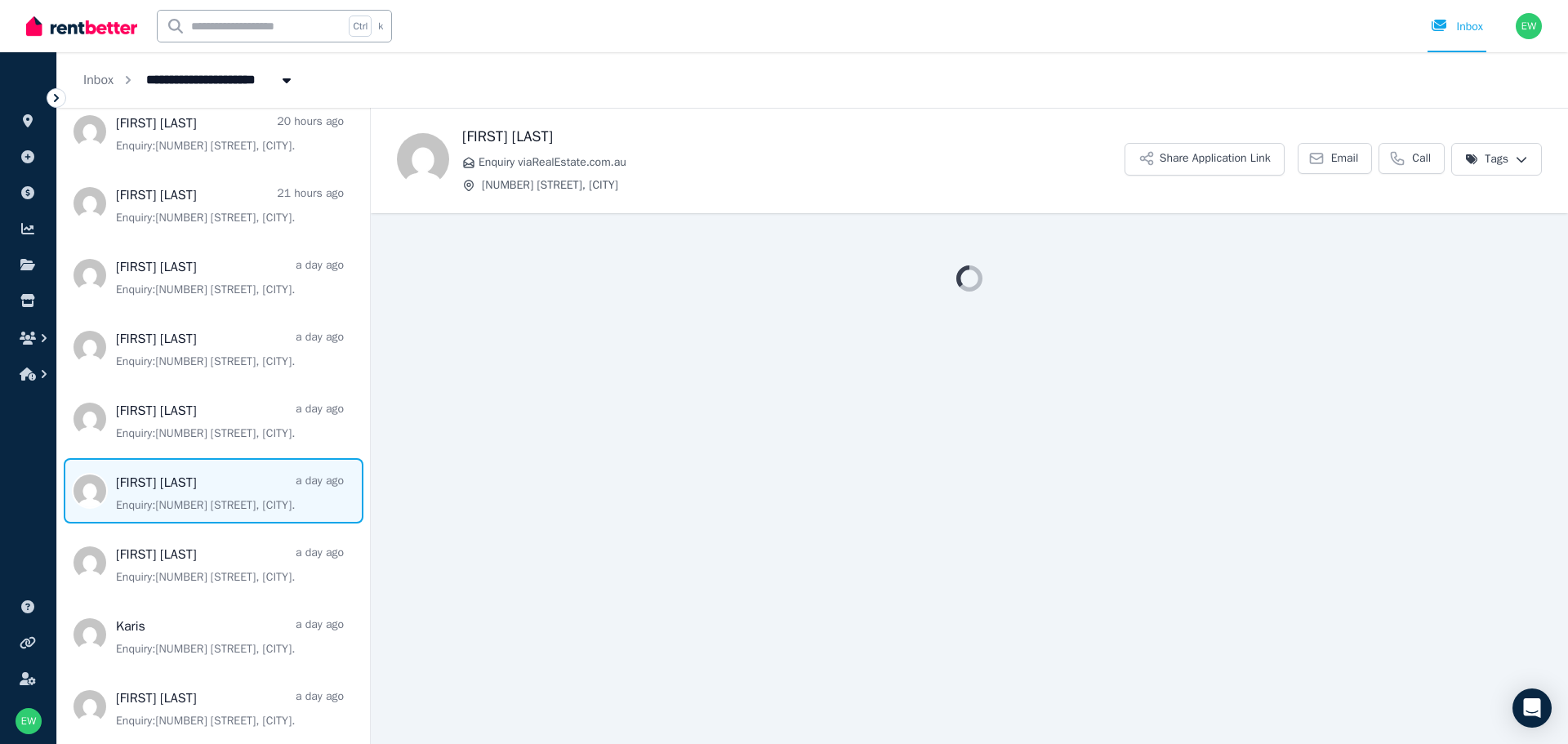 scroll, scrollTop: 461, scrollLeft: 0, axis: vertical 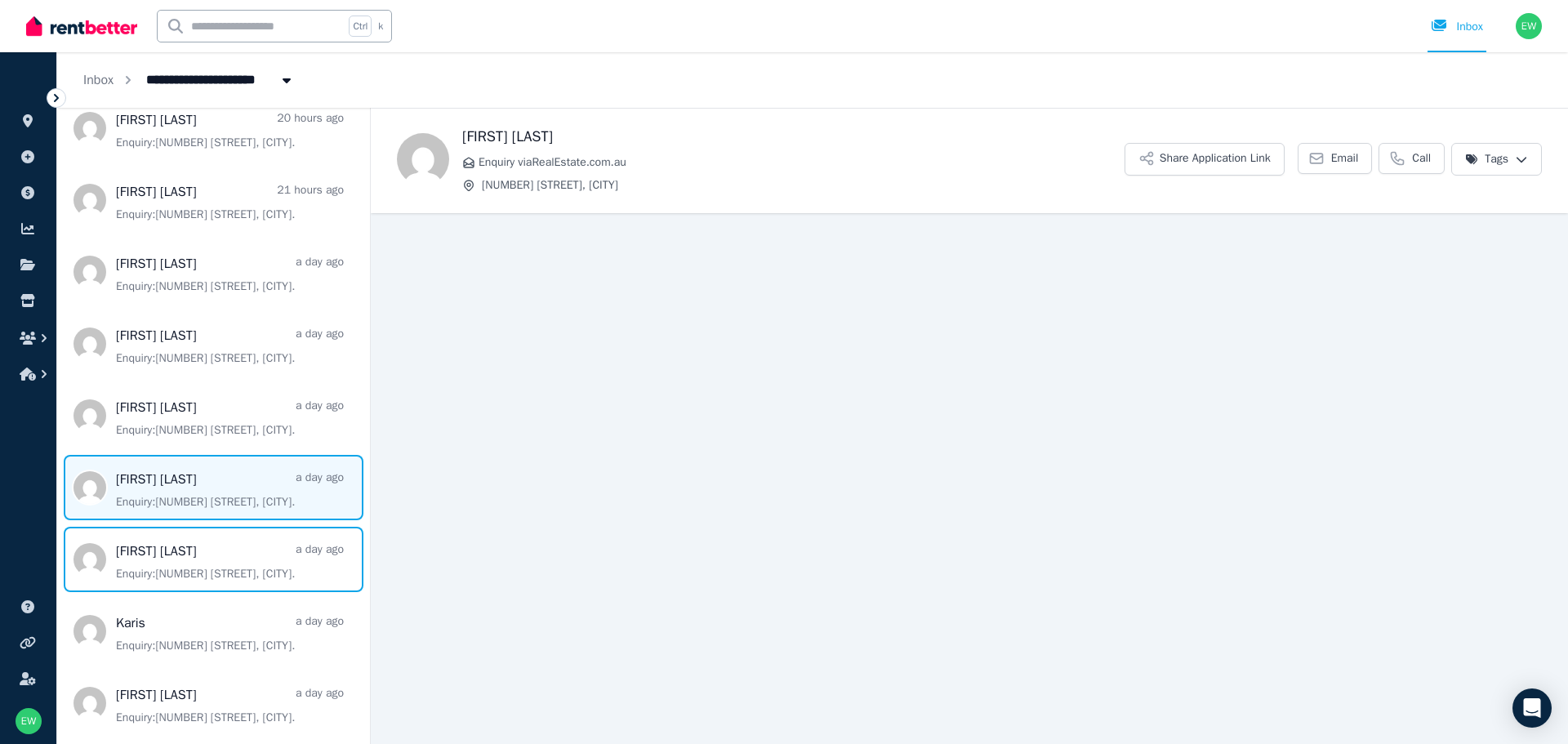 click at bounding box center [213, 559] 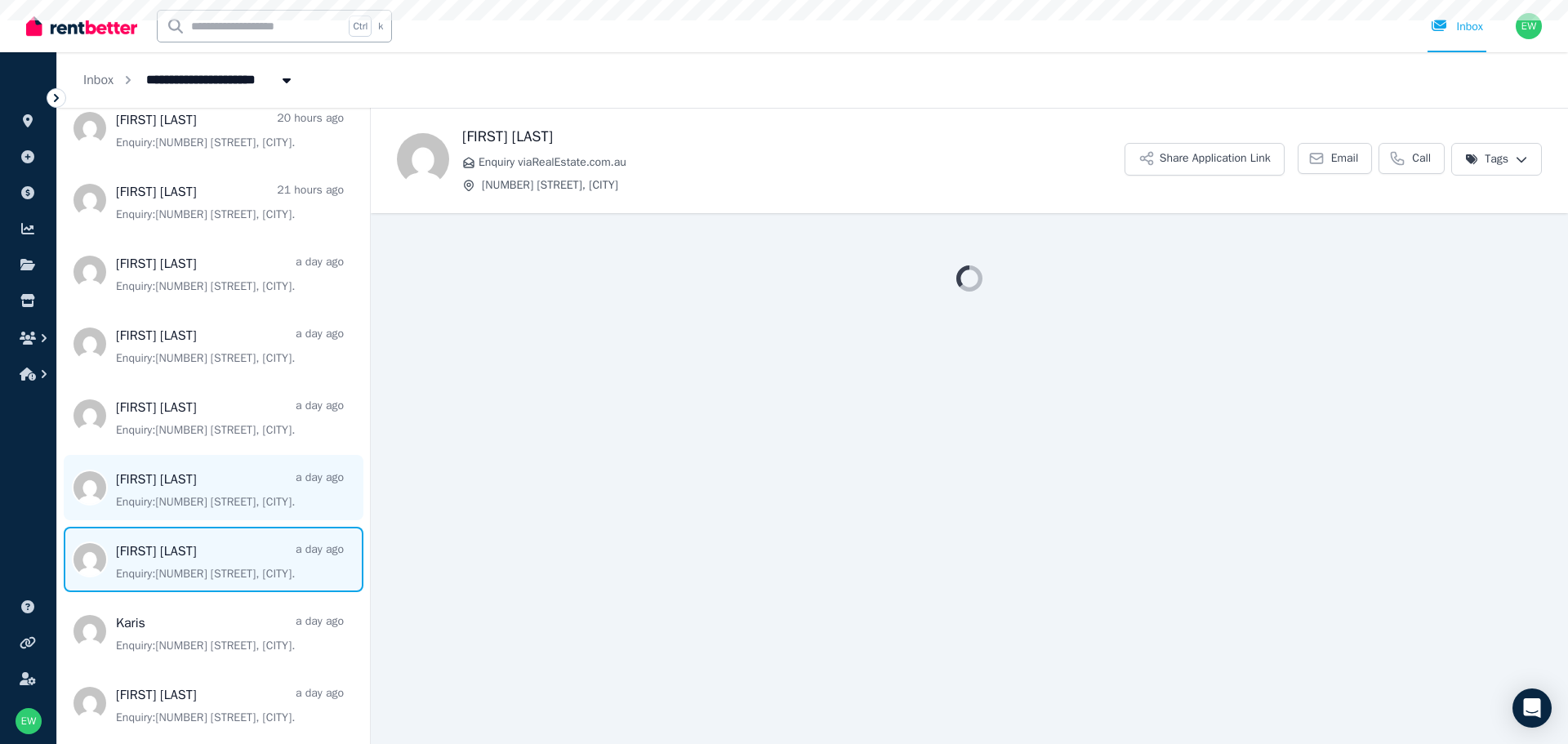 scroll, scrollTop: 532, scrollLeft: 0, axis: vertical 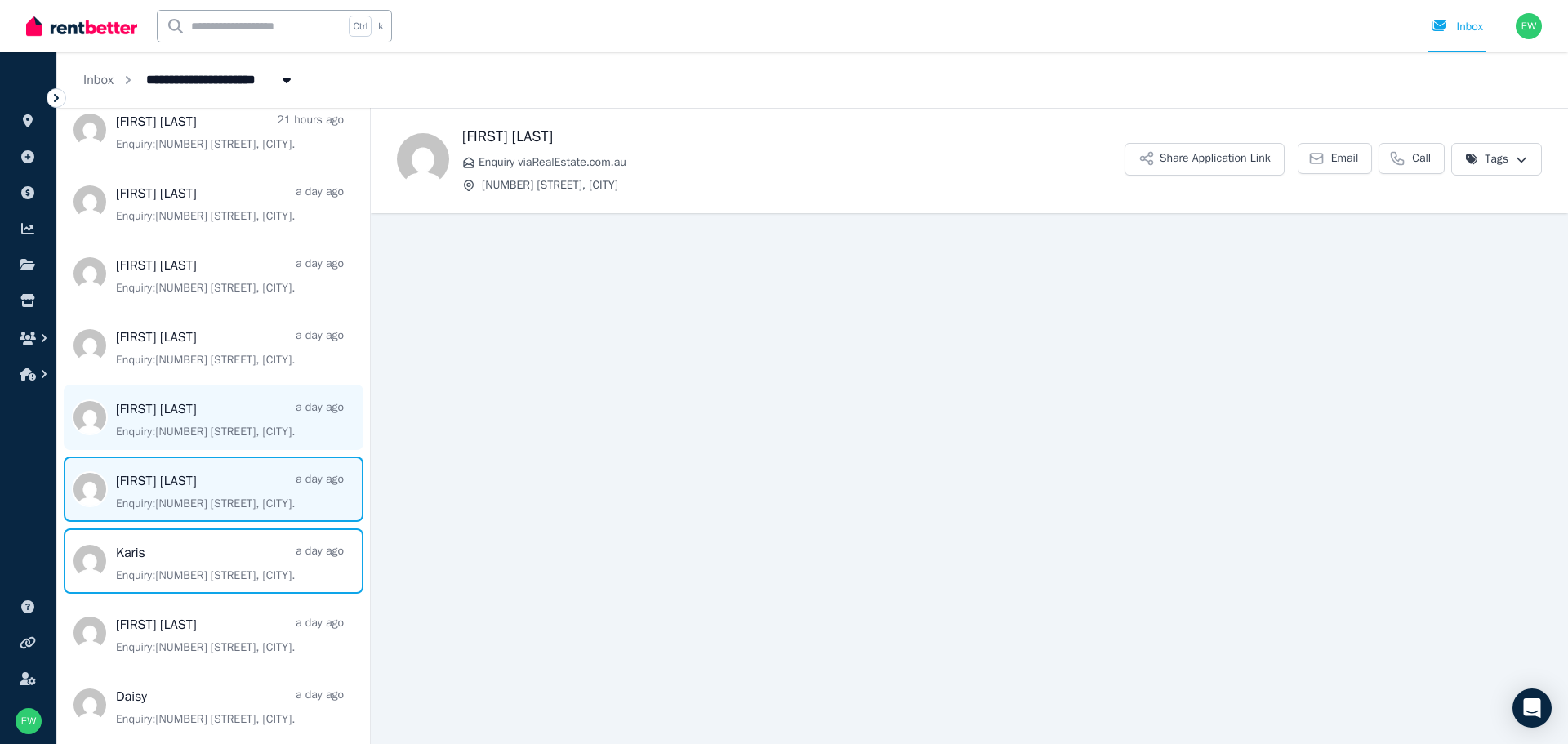 click at bounding box center (213, 561) 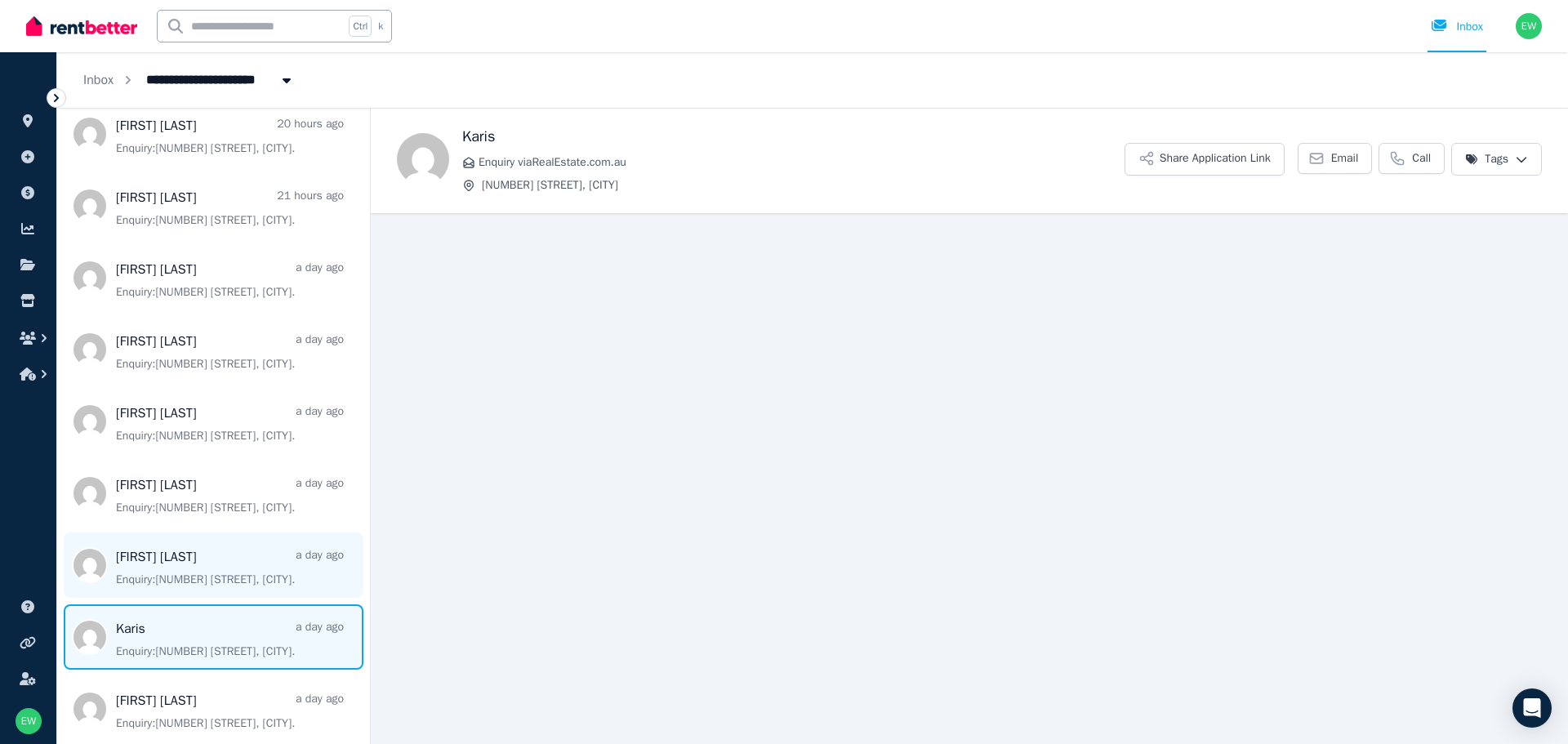 scroll, scrollTop: 532, scrollLeft: 0, axis: vertical 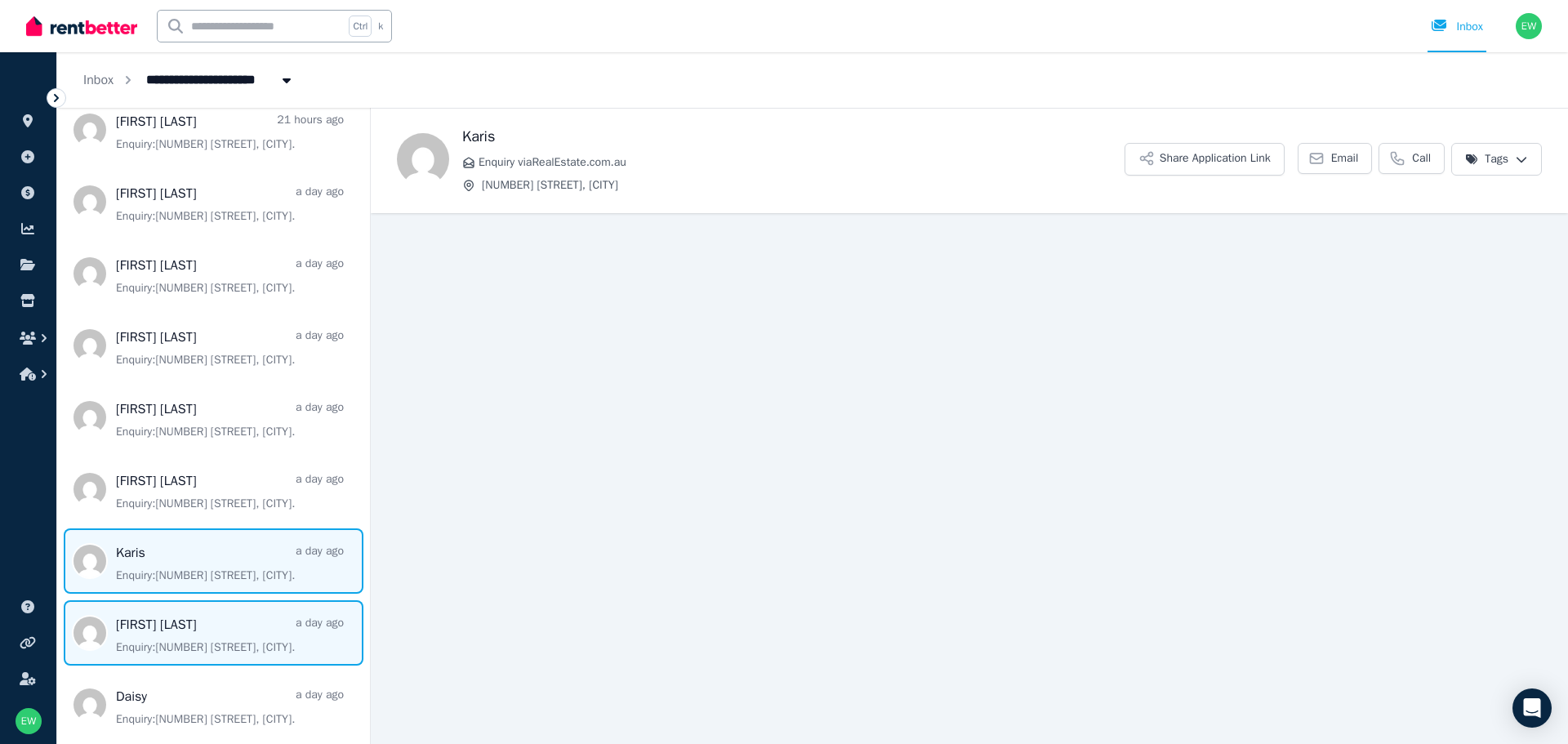 click at bounding box center (213, 633) 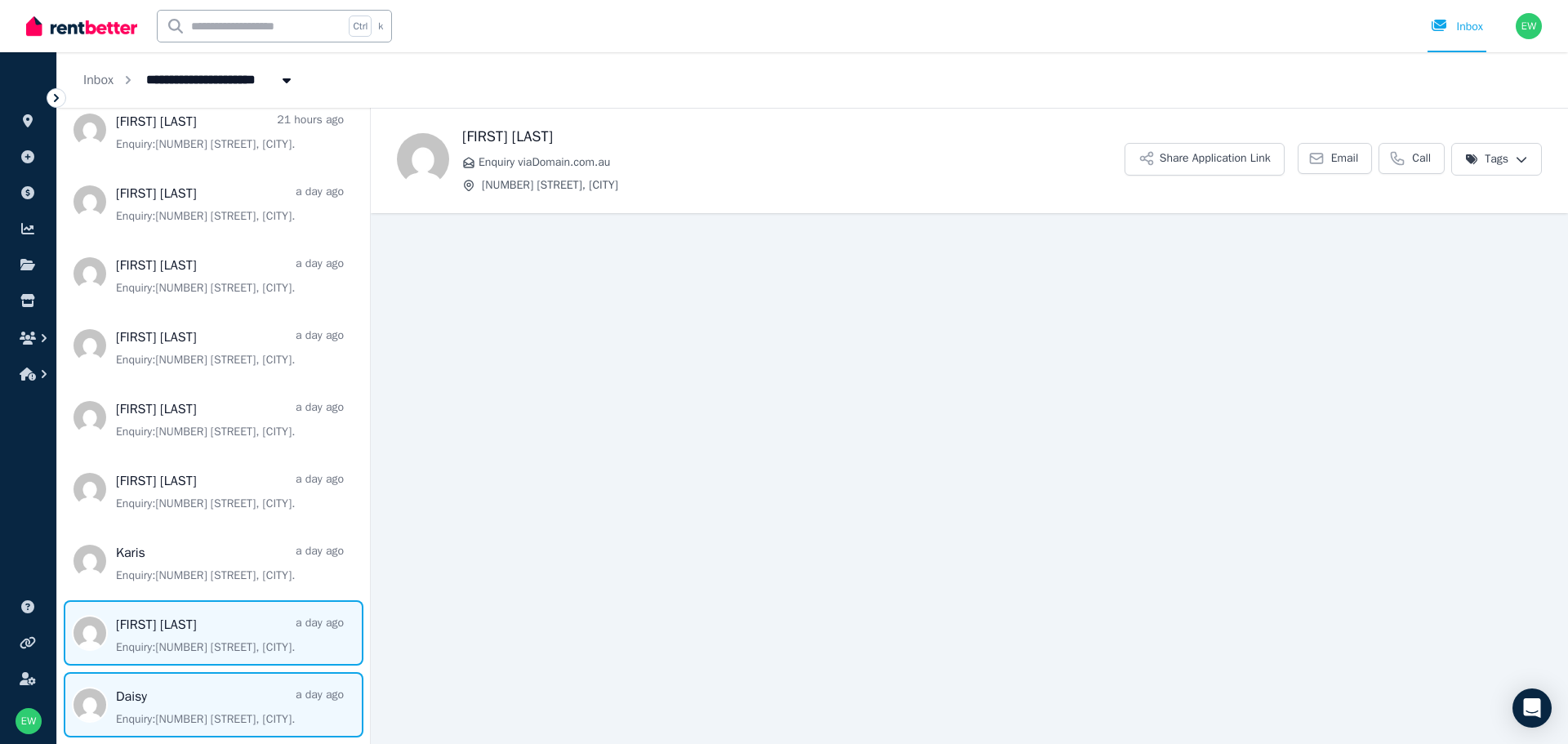 click at bounding box center (213, 705) 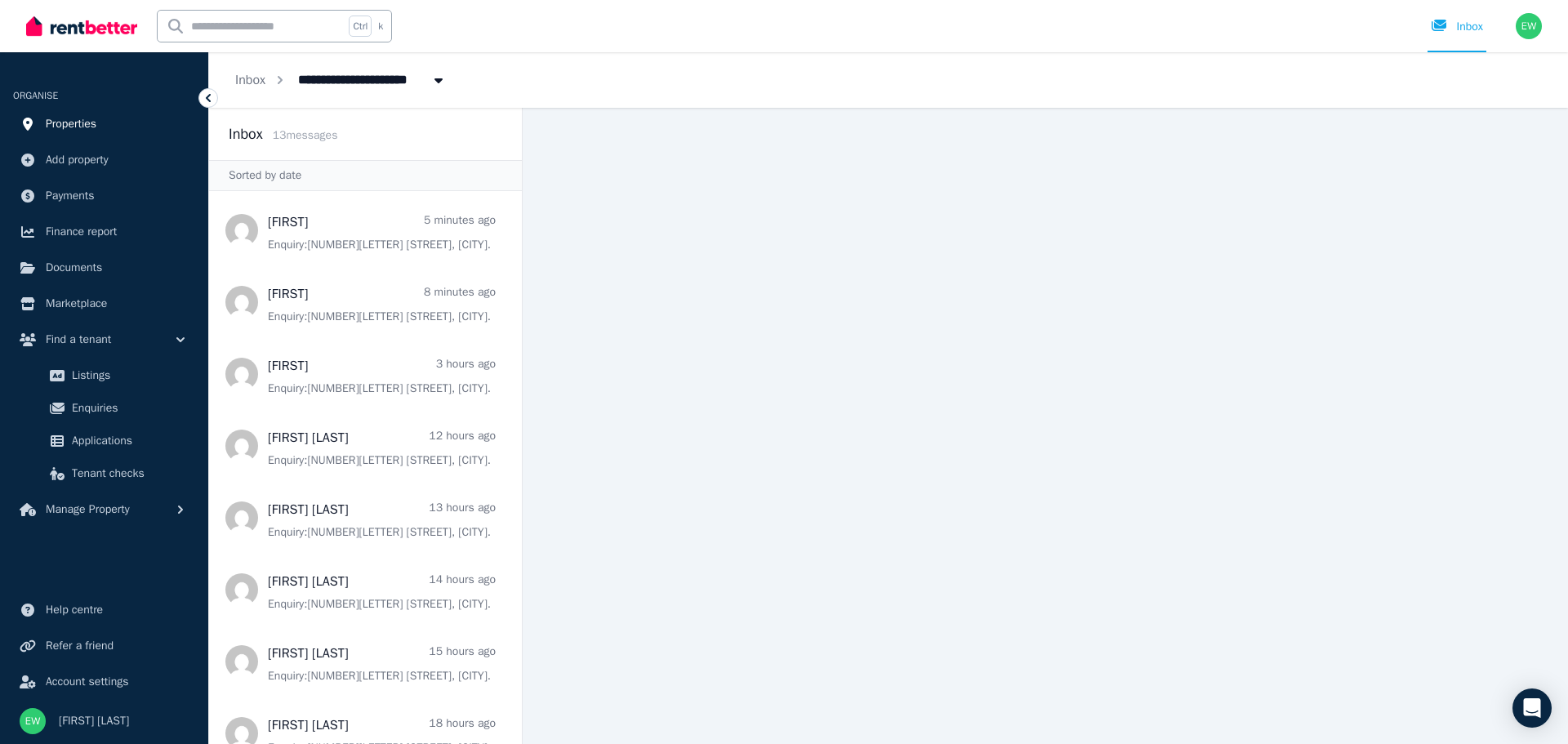 scroll, scrollTop: 0, scrollLeft: 0, axis: both 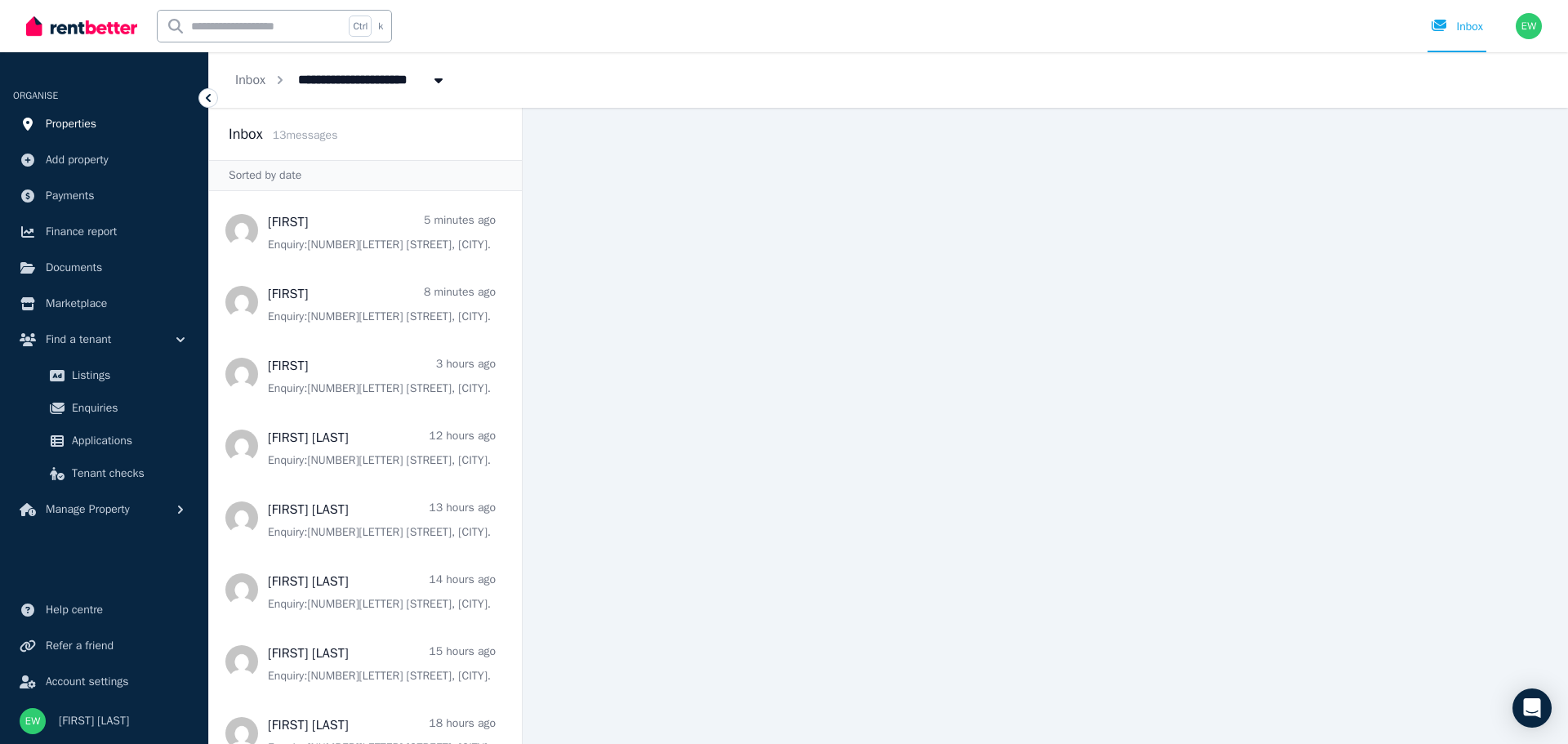 click on "Properties" at bounding box center (71, 124) 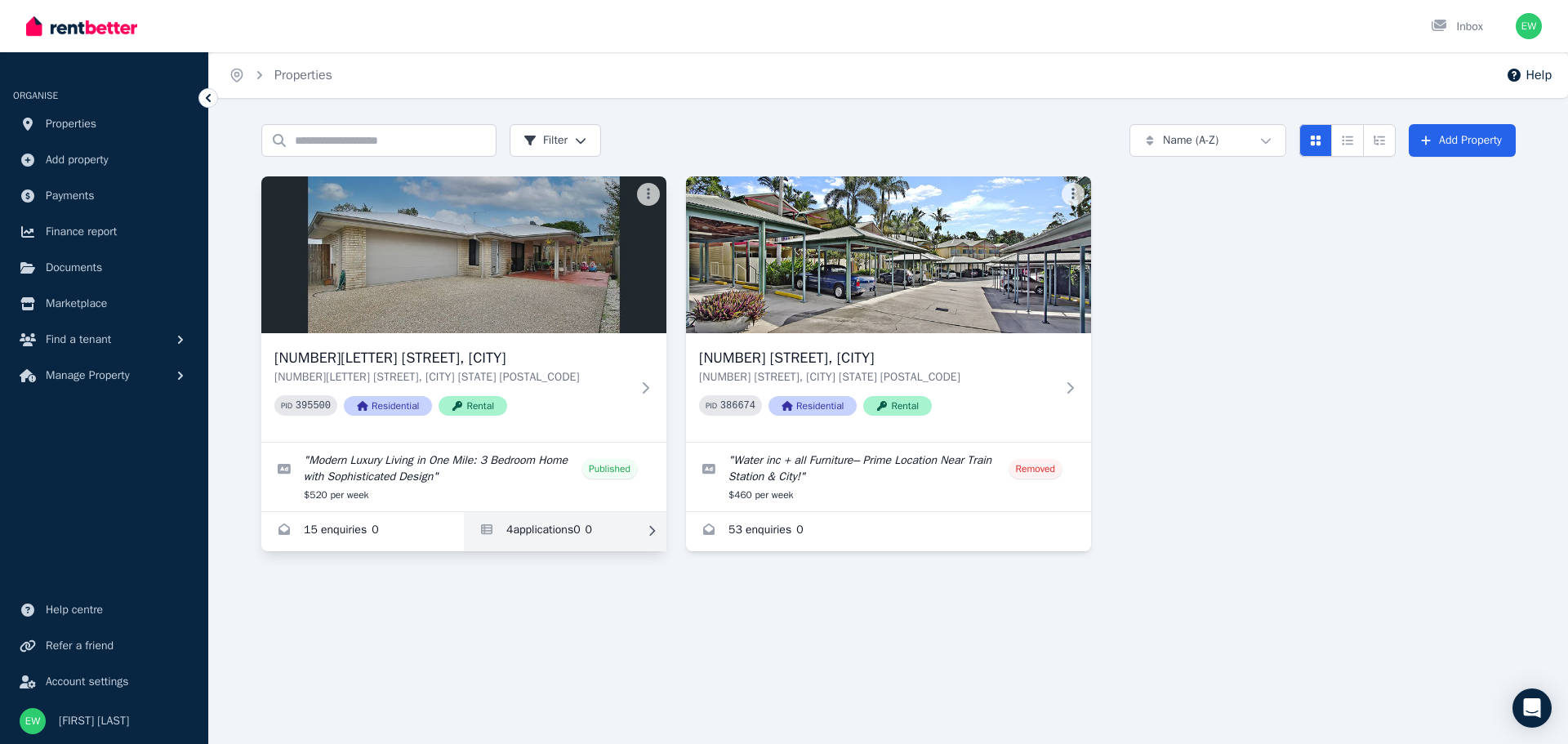 click at bounding box center (565, 532) 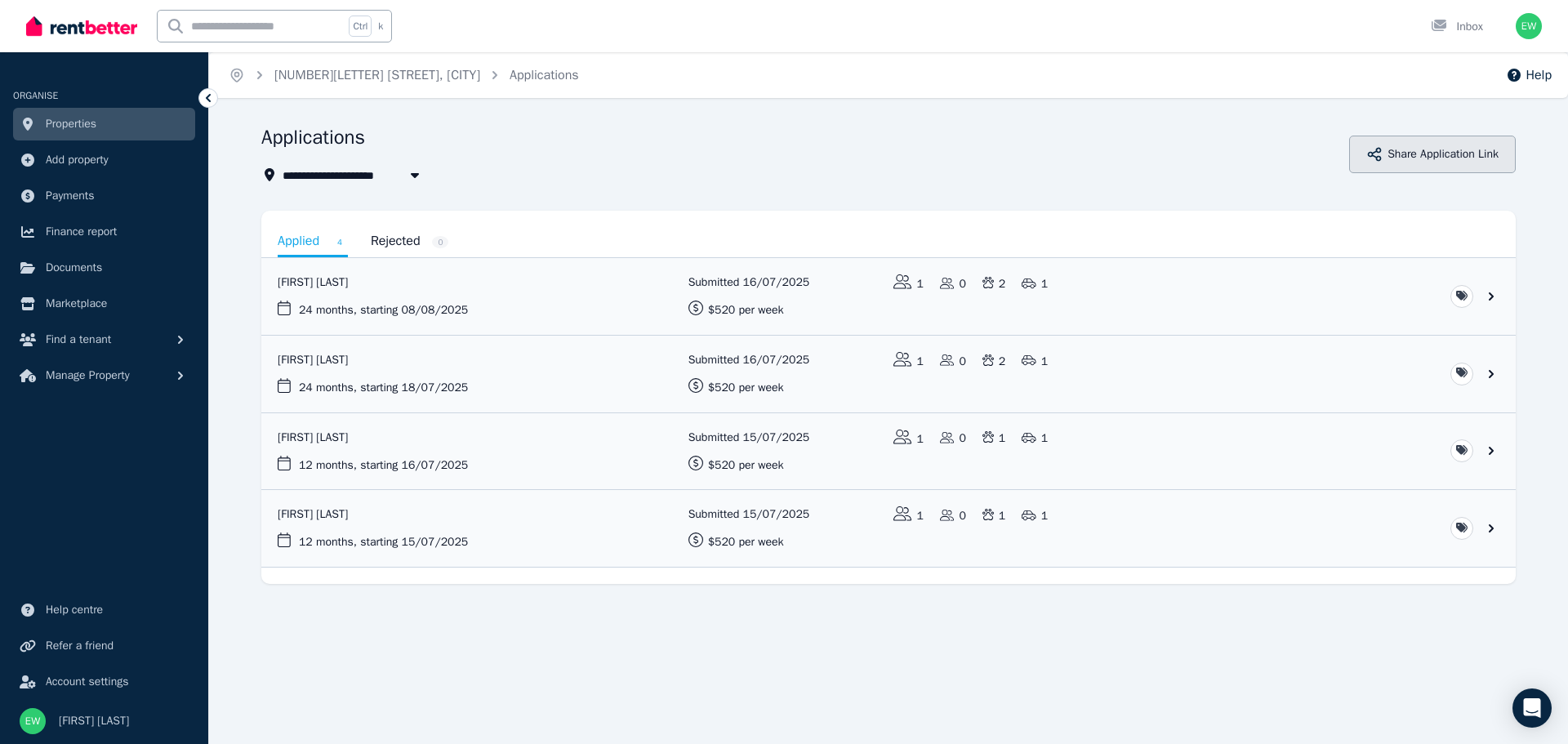 click on "Share Application Link" at bounding box center [1432, 154] 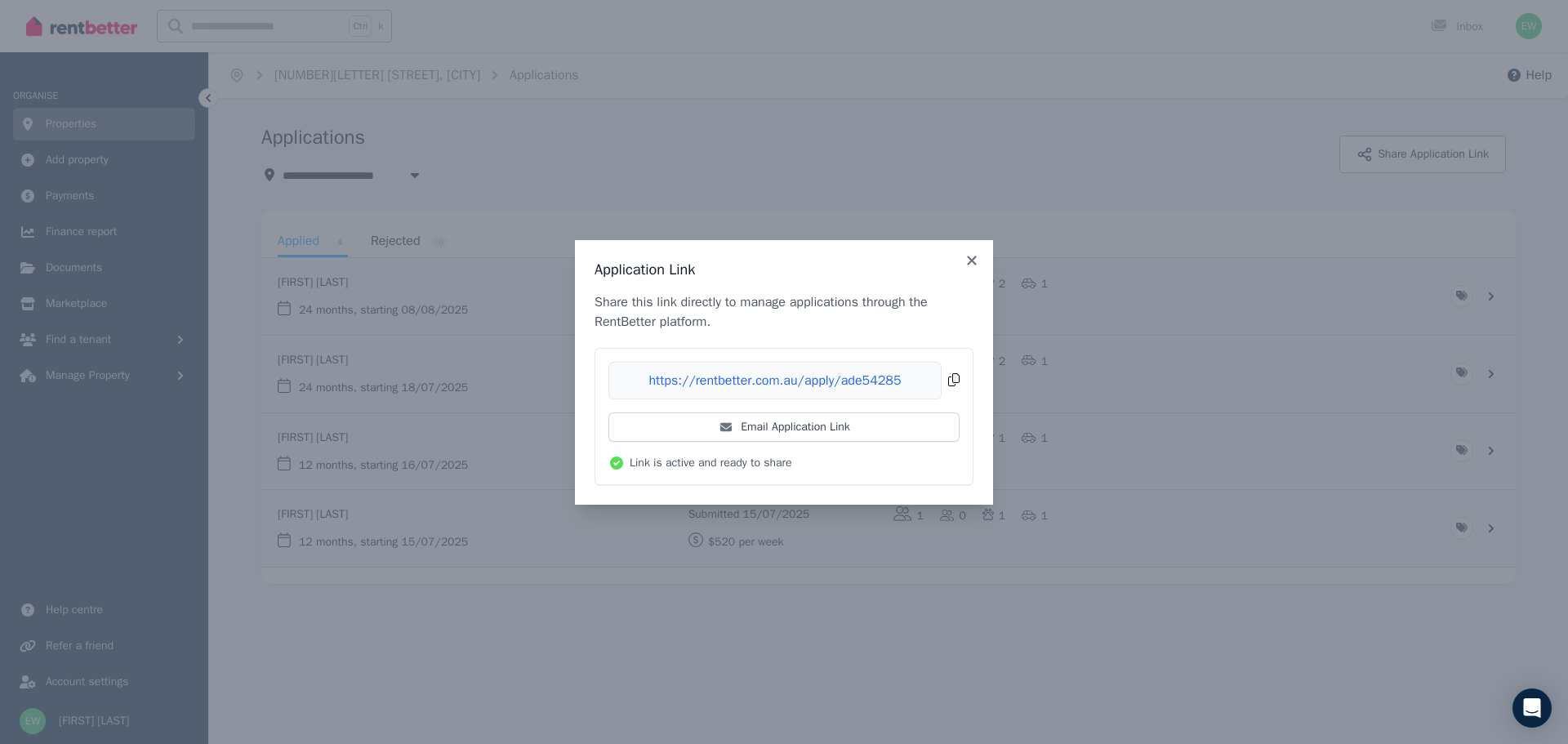 click on "Copied!" at bounding box center (784, 381) 